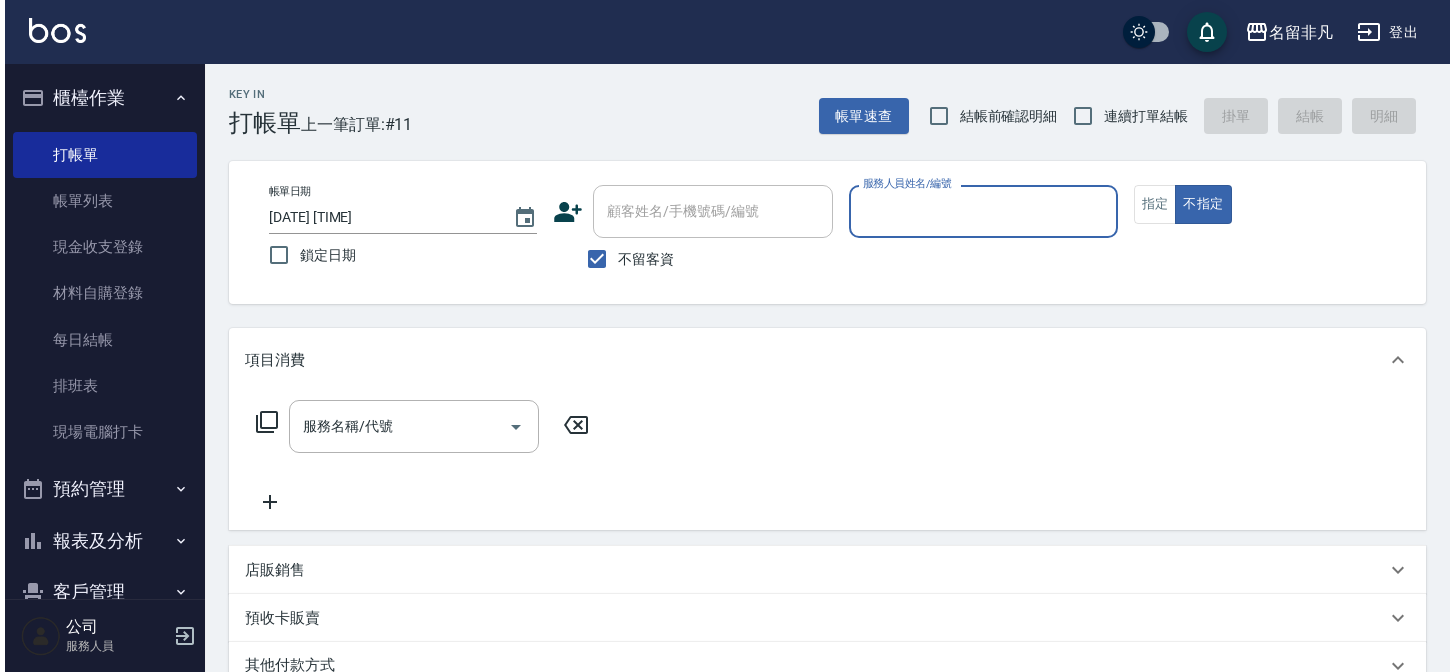 scroll, scrollTop: 0, scrollLeft: 0, axis: both 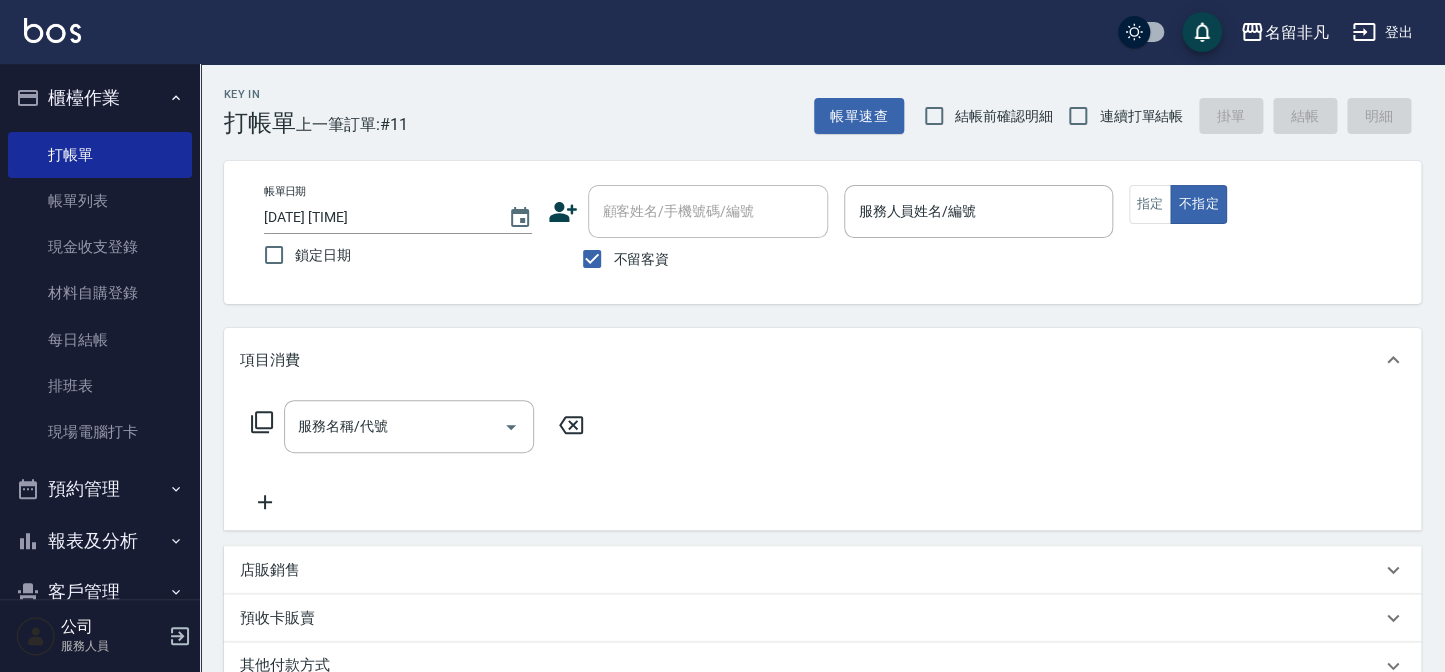 click 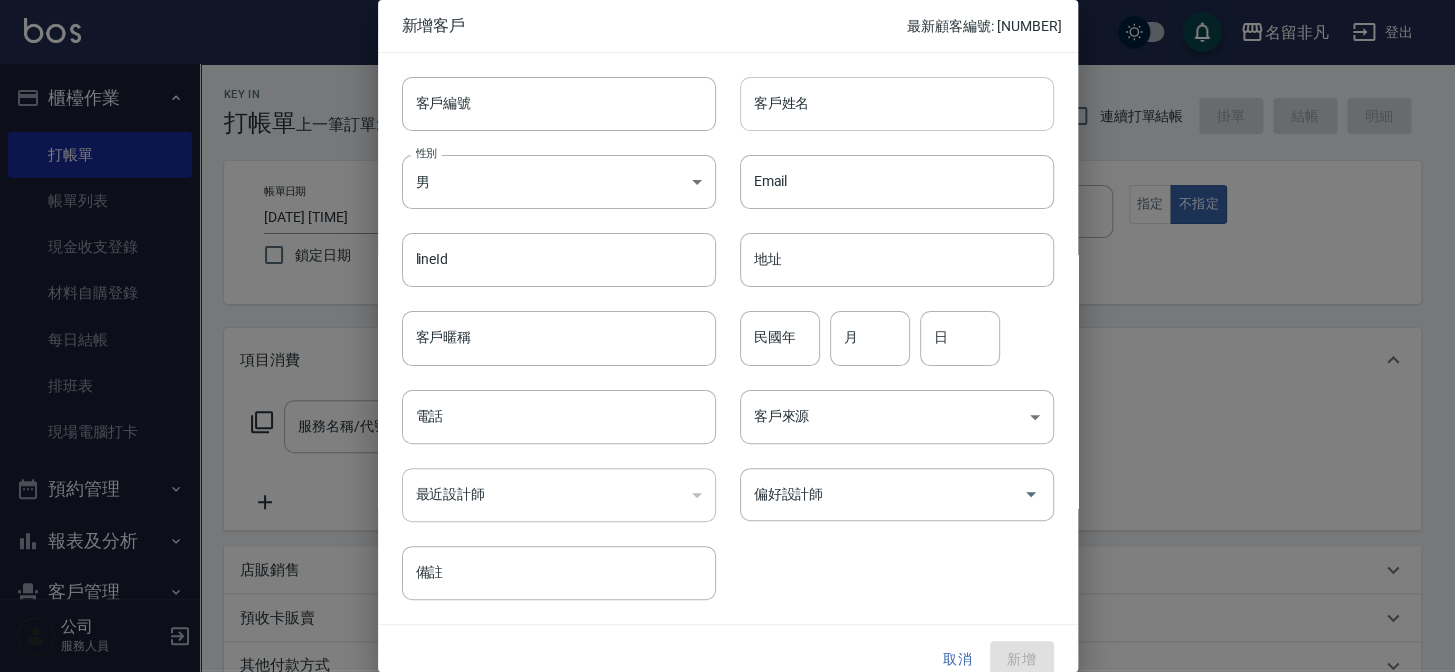 click on "客戶姓名" at bounding box center (897, 104) 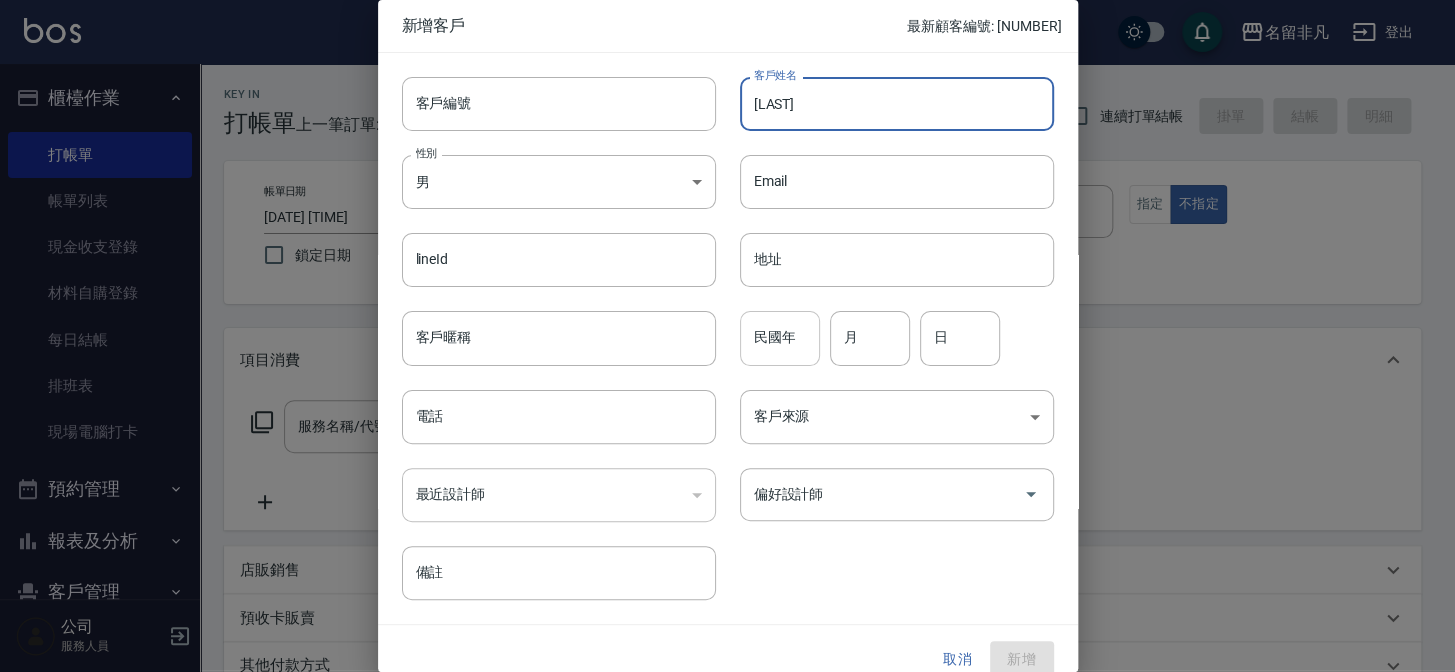 type on "[LAST]" 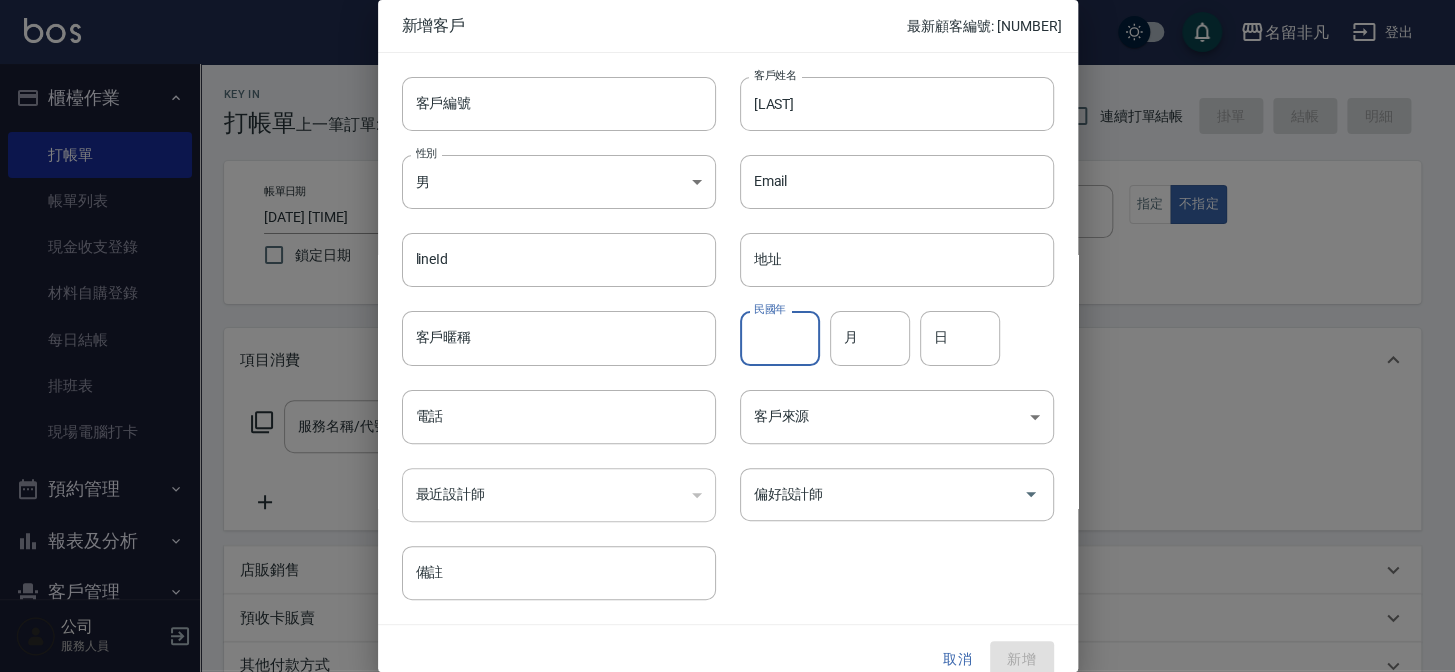 type on "1" 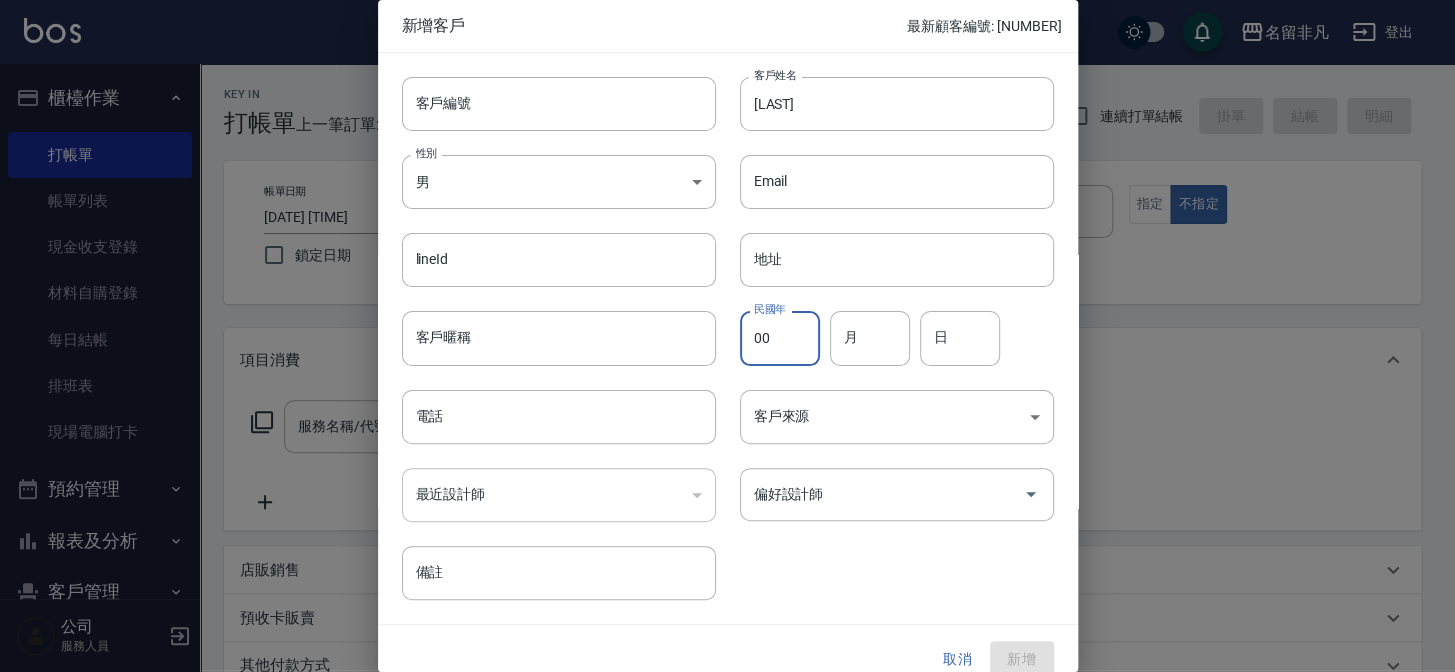 type on "00" 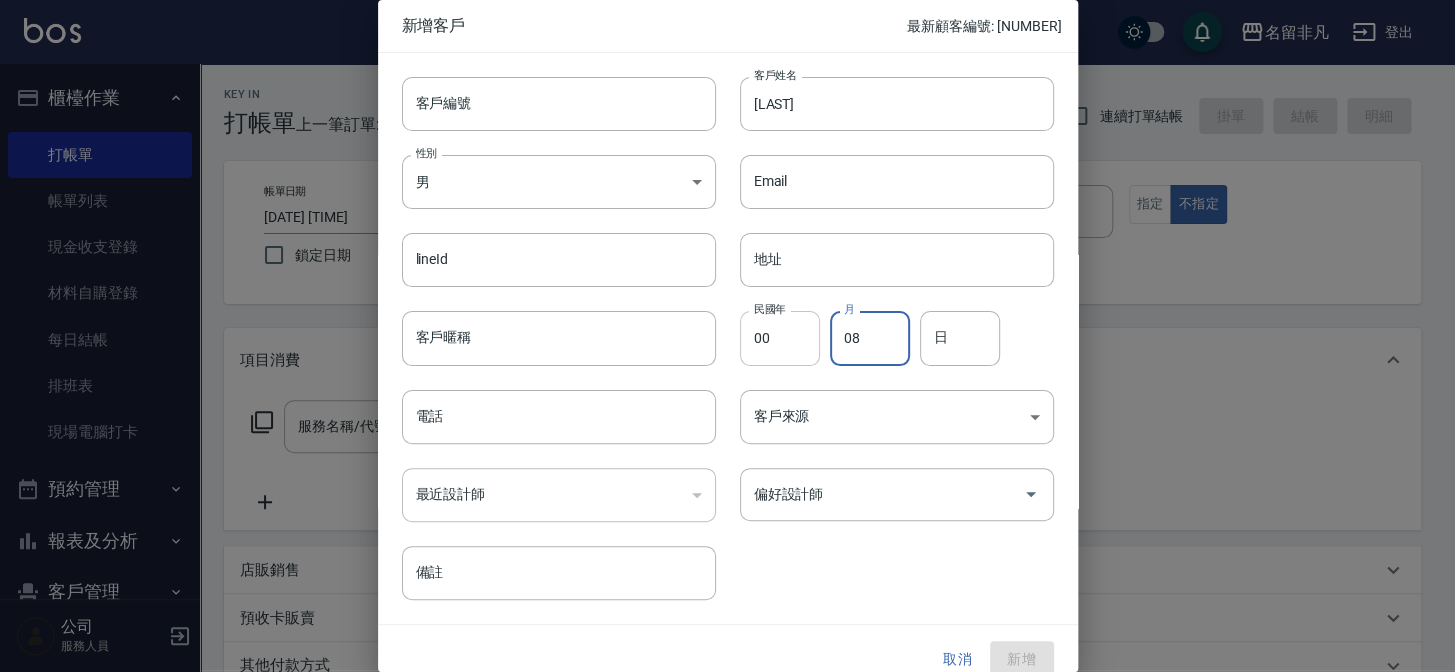 type on "08" 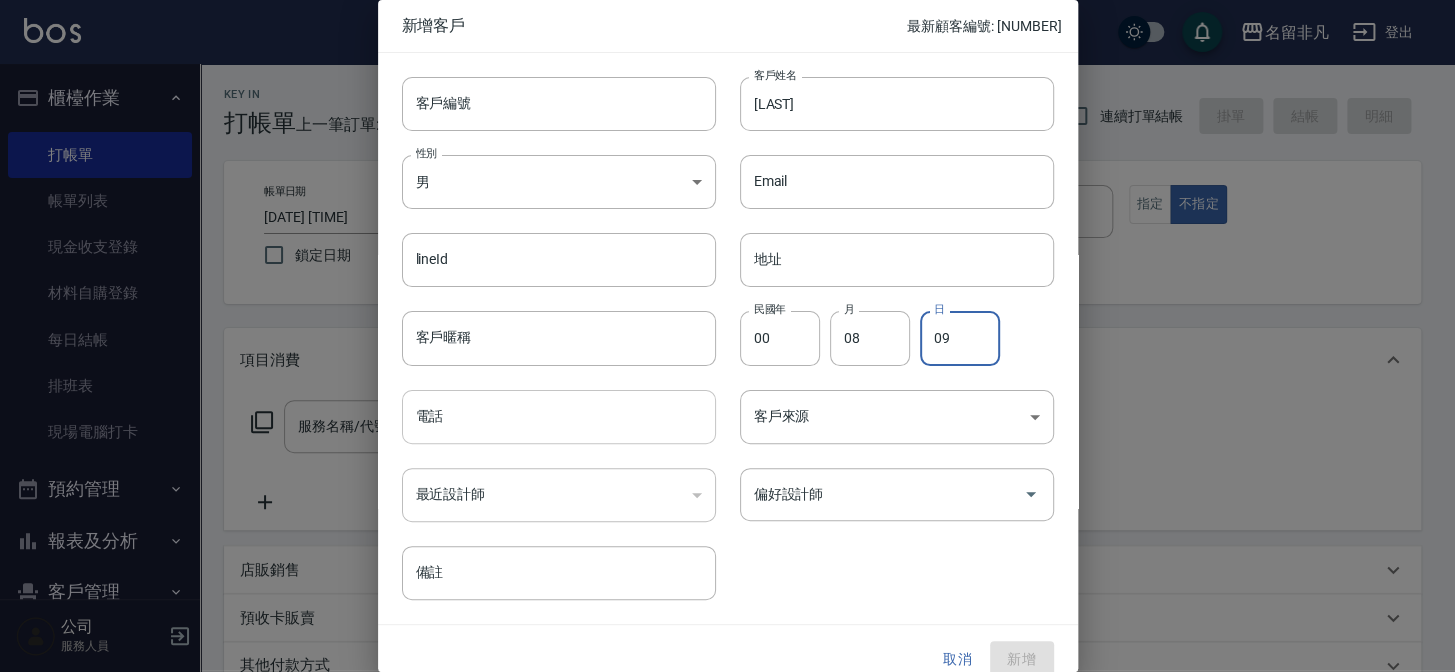 type on "09" 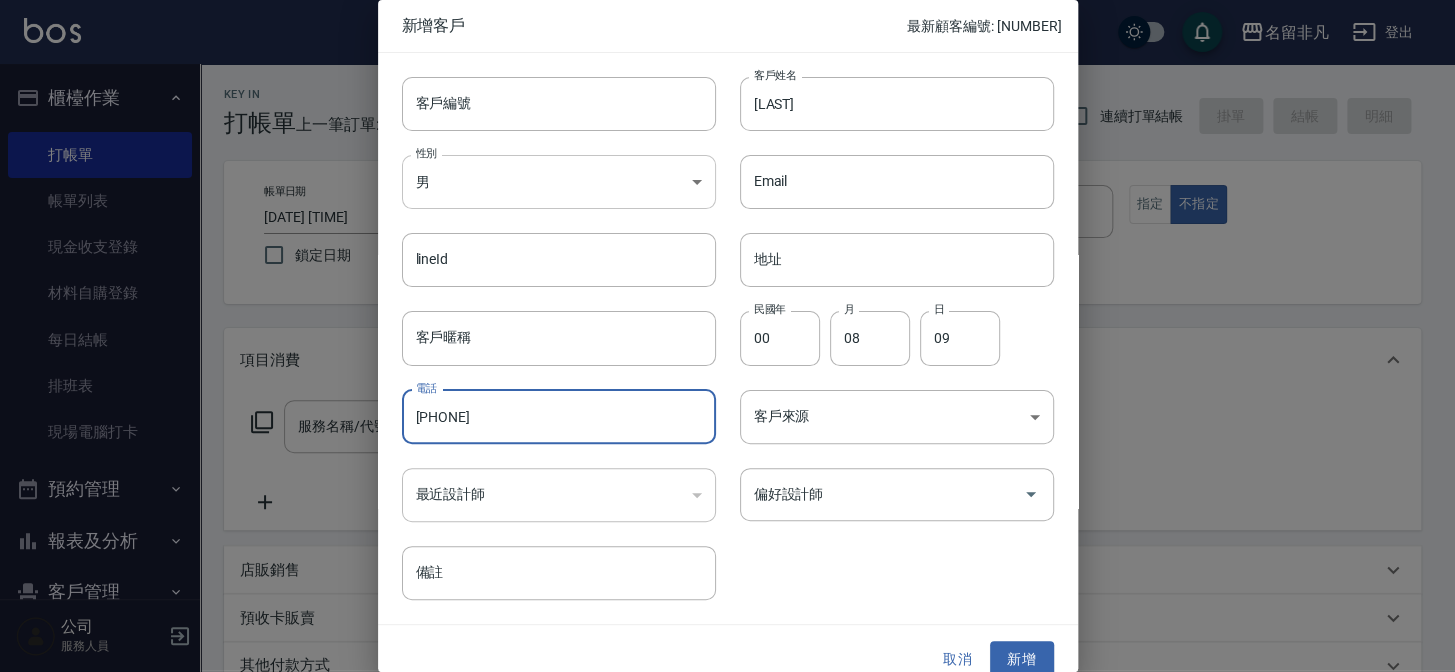 type on "[PHONE]" 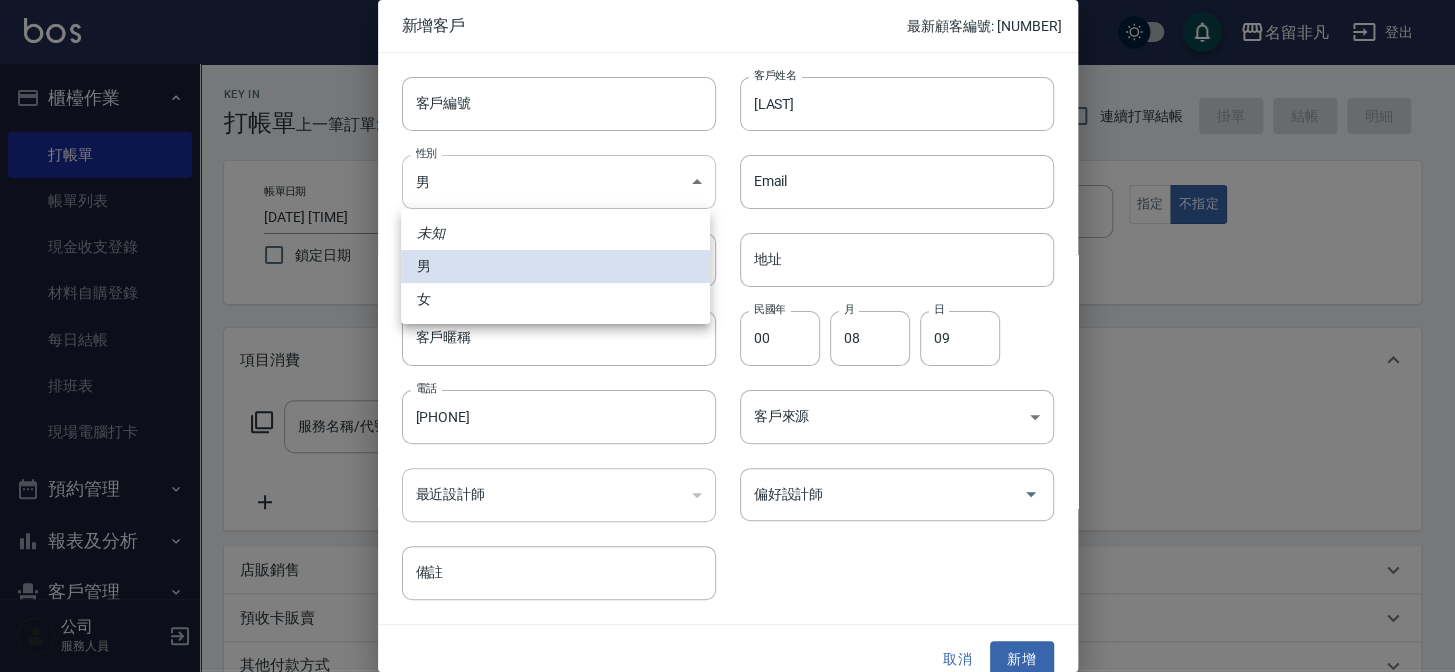 click on "名留非凡 登出 櫃檯作業 打帳單 帳單列表 現金收支登錄 材料自購登錄 每日結帳 排班表 現場電腦打卡 預約管理 預約管理 單日預約紀錄 單週預約紀錄 報表及分析 報表目錄 店家日報表 互助日報表 互助排行榜 互助點數明細 設計師日報表 設計師排行榜 單一服務項目查詢 店販抽成明細 每日收支明細 客戶管理 客戶列表 卡券管理 入金管理 員工及薪資 員工列表 商品管理 商品分類設定 商品列表 公司  服務人員 Key In 打帳單 上一筆訂單:#11 帳單速查 結帳前確認明細 連續打單結帳 掛單 結帳 明細 帳單日期 [DATE] [TIME] 鎖定日期 顧客姓名/手機號碼/編號 顧客姓名/手機號碼/編號 不留客資 服務人員姓名/編號 服務人員姓名/編號 指定 不指定 項目消費 服務名稱/代號 服務名稱/代號 店販銷售 服務人員姓名/編號 服務人員姓名/編號 商品代號/名稱 商品代號/名稱 預收卡販賣 ​" at bounding box center (727, 477) 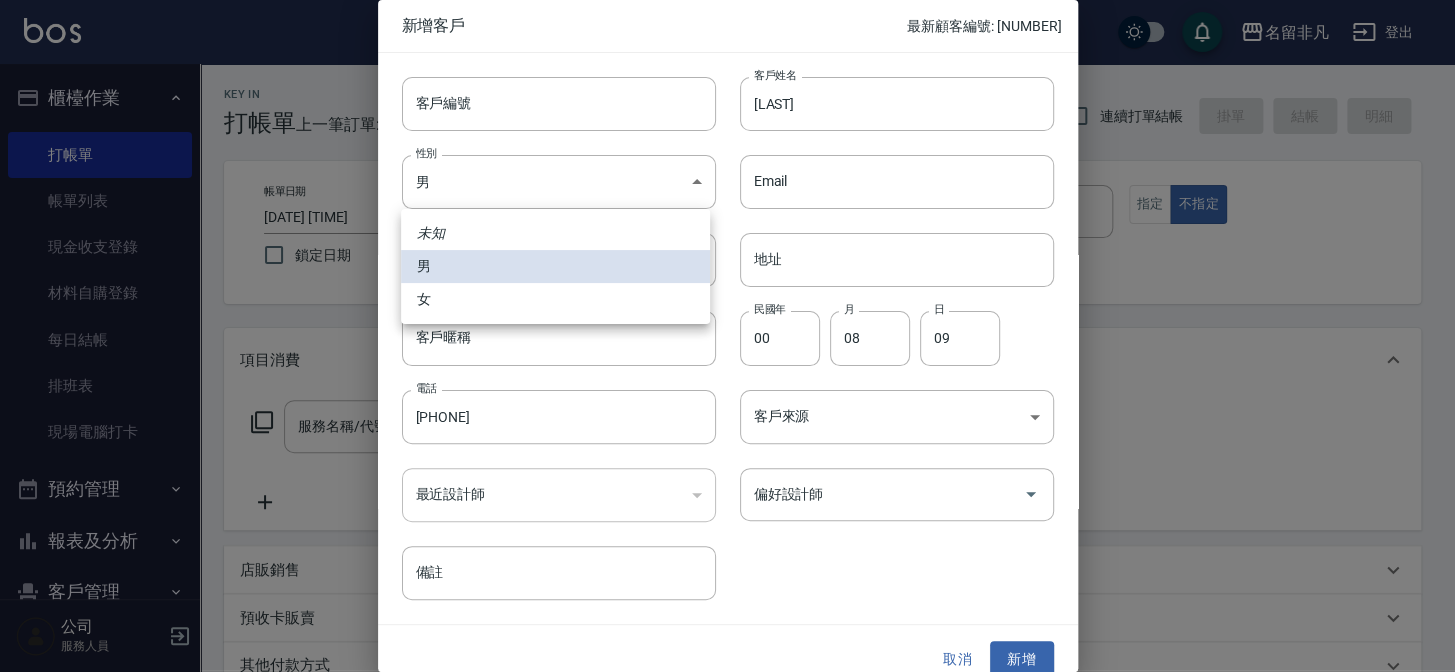 click on "女" at bounding box center [555, 299] 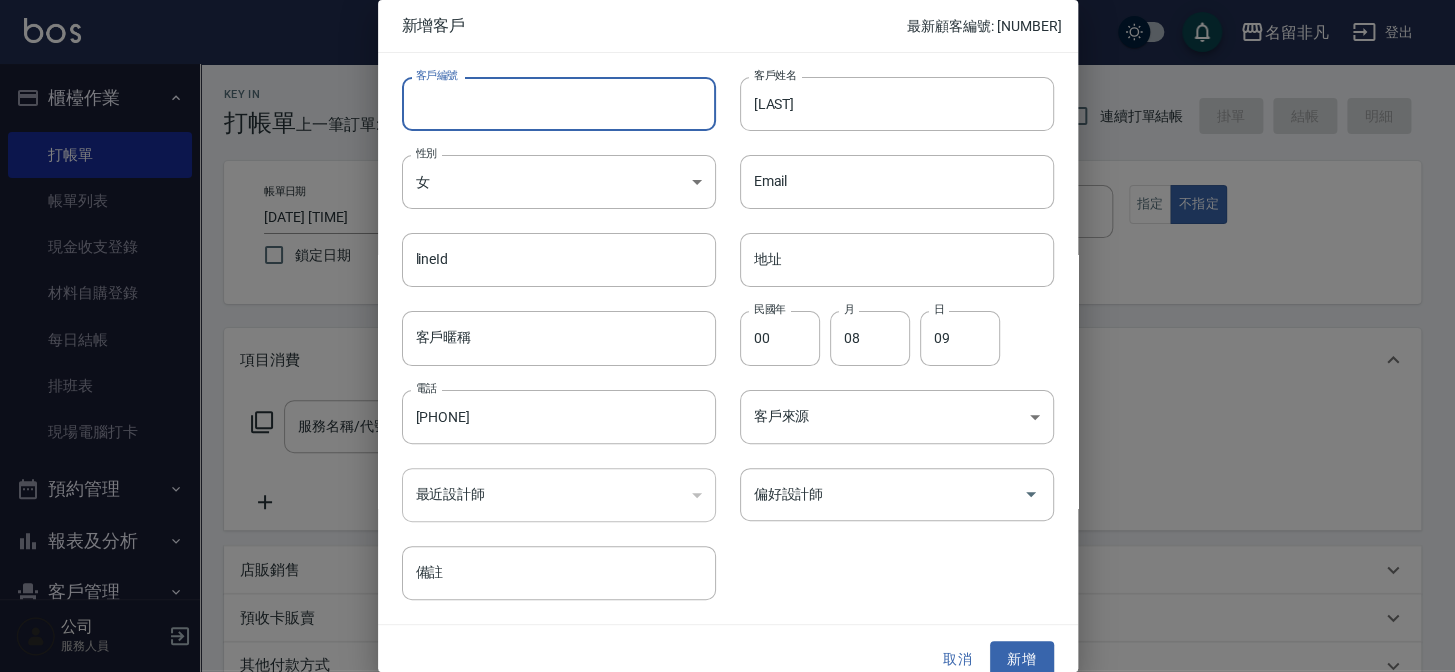 click on "客戶編號" at bounding box center [559, 104] 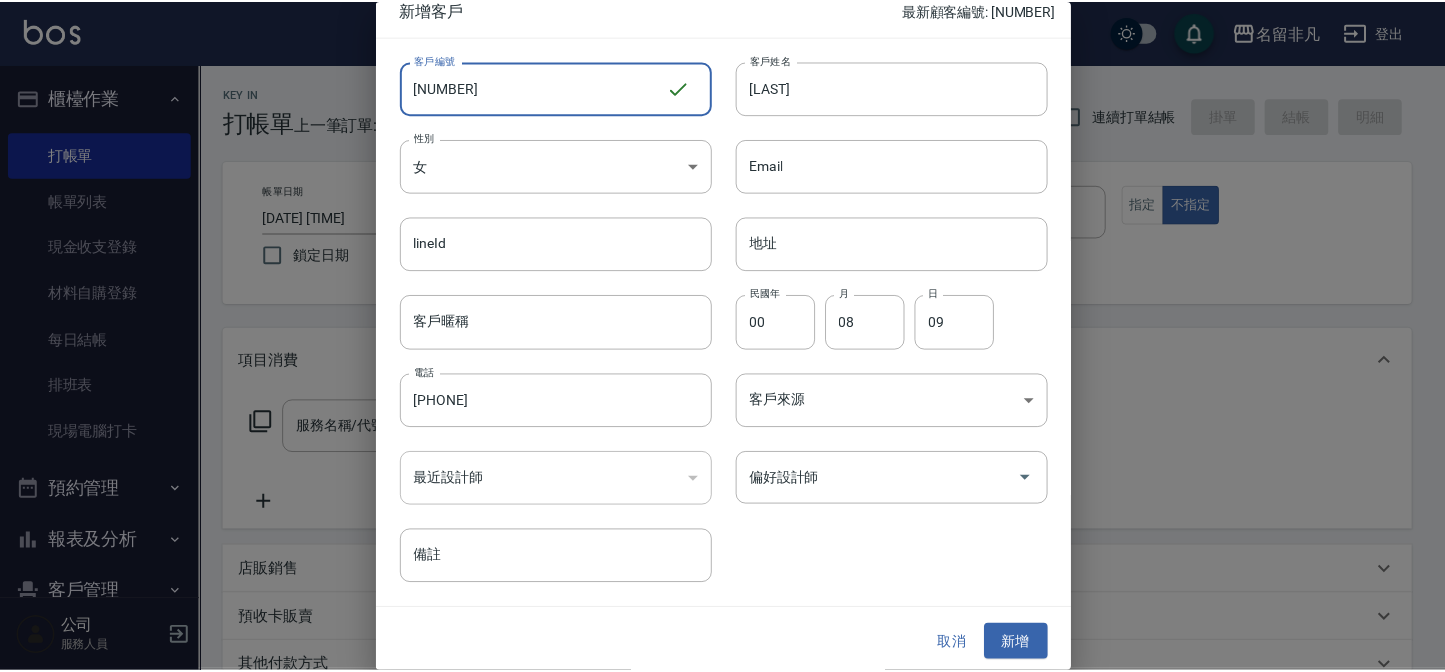 scroll, scrollTop: 20, scrollLeft: 0, axis: vertical 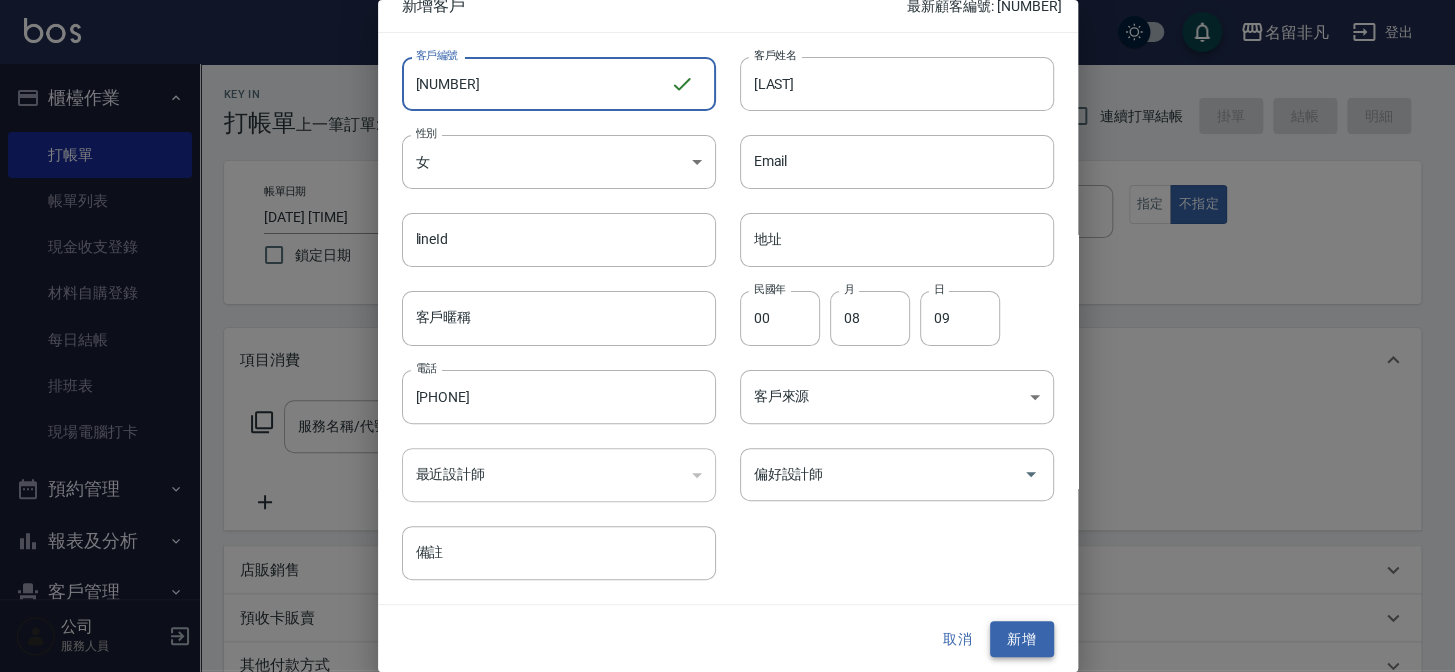 type on "[NUMBER]" 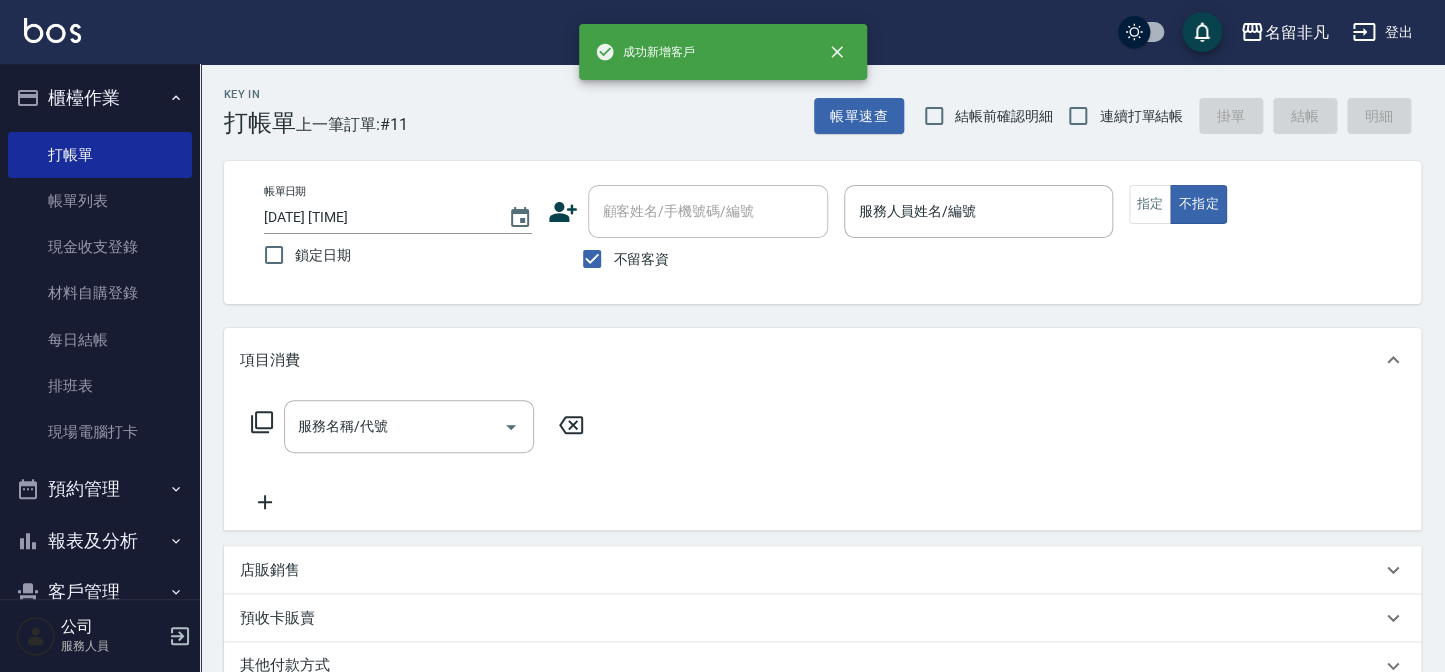 click on "不留客資" at bounding box center (641, 259) 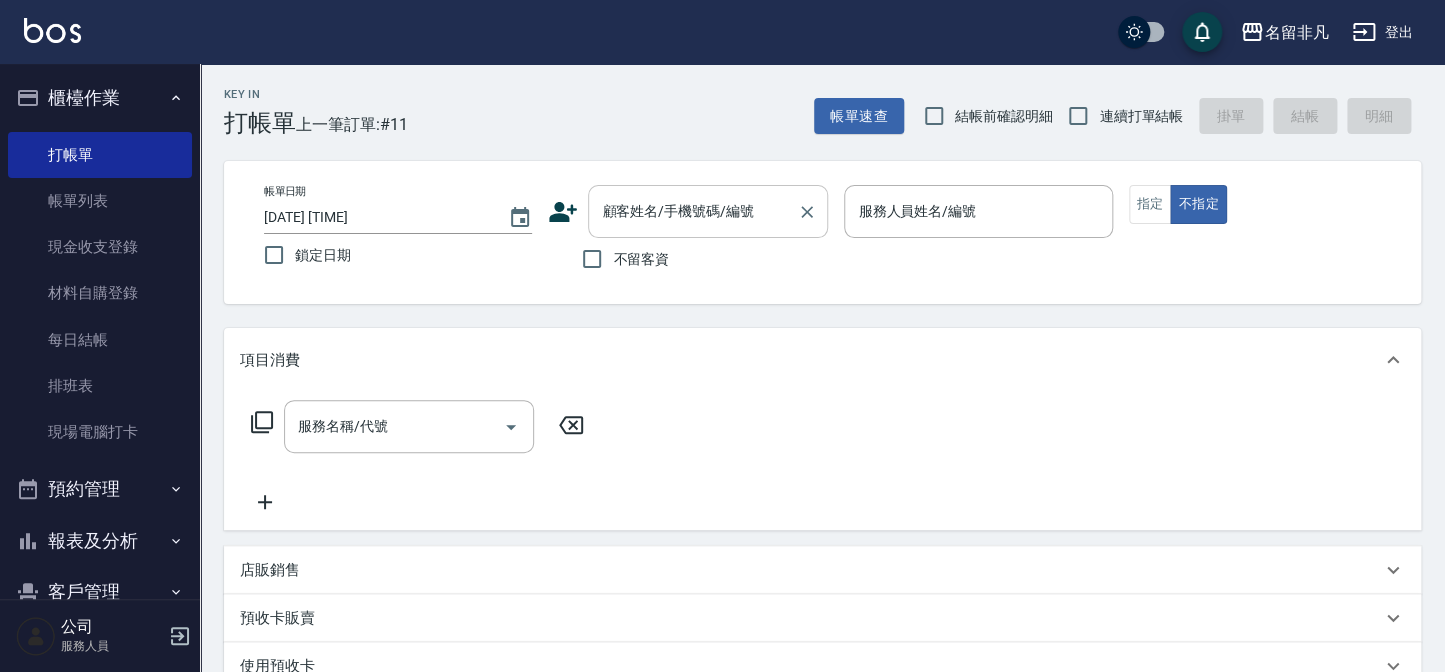 click on "顧客姓名/手機號碼/編號" at bounding box center [693, 211] 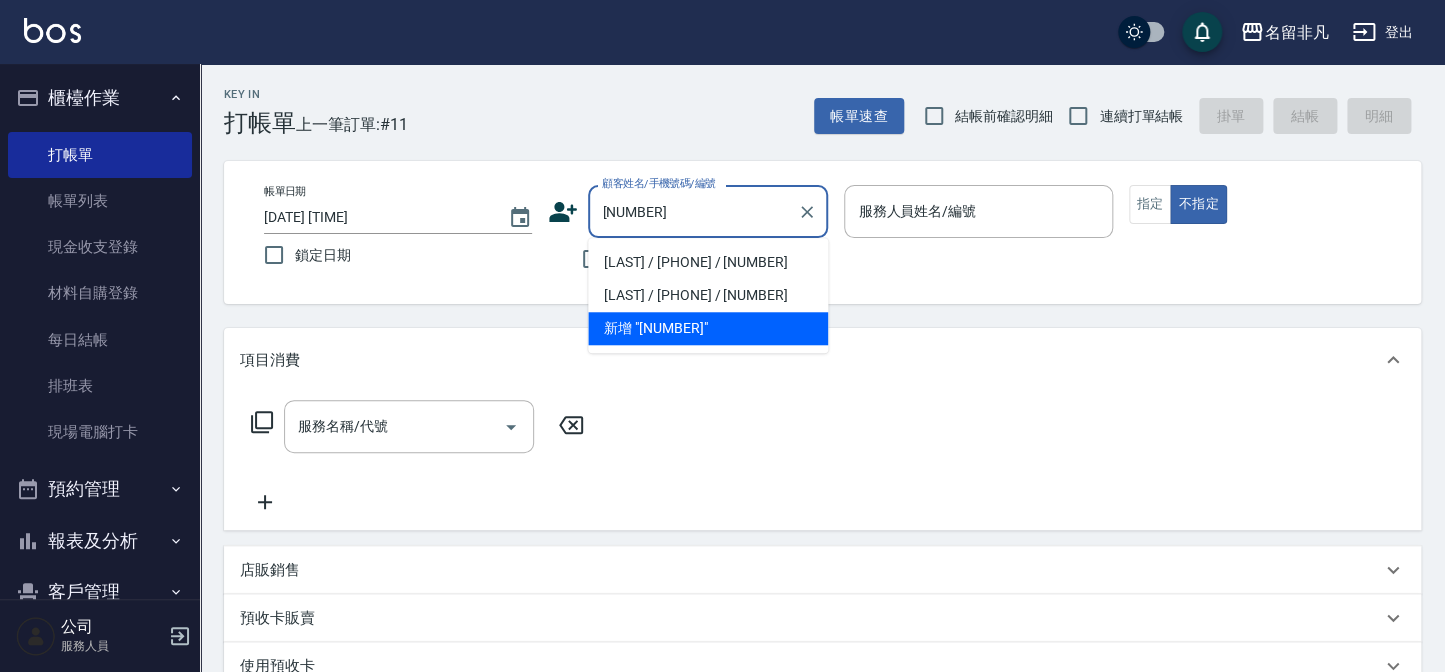 click on "[LAST] / [PHONE] / [NUMBER]" at bounding box center [708, 262] 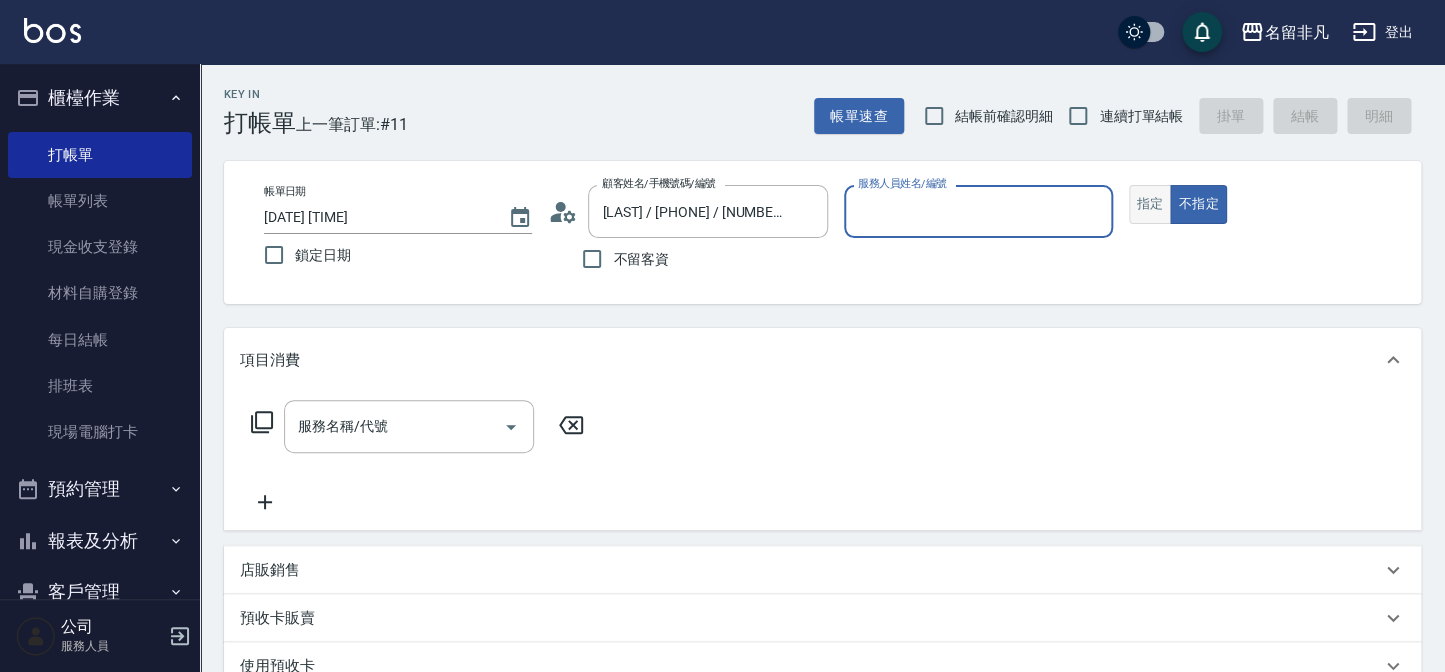 click on "指定" at bounding box center [1150, 204] 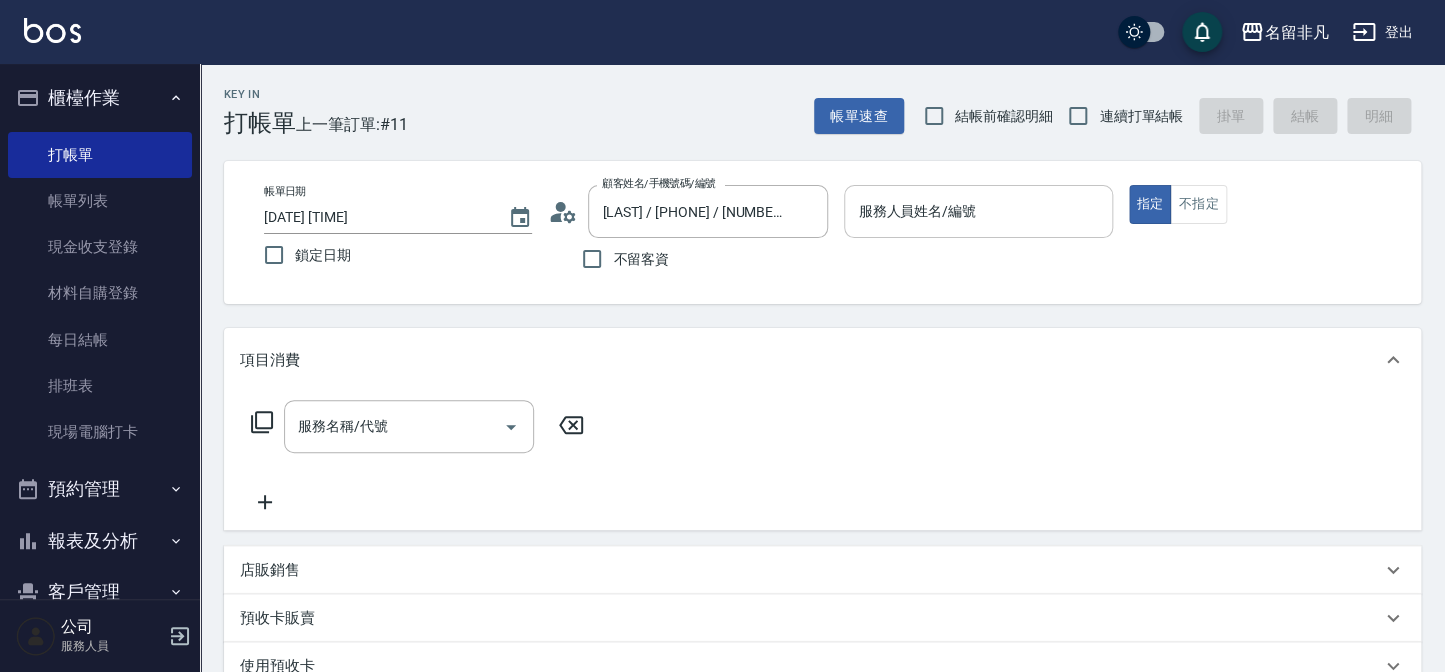 click on "服務人員姓名/編號" at bounding box center [978, 211] 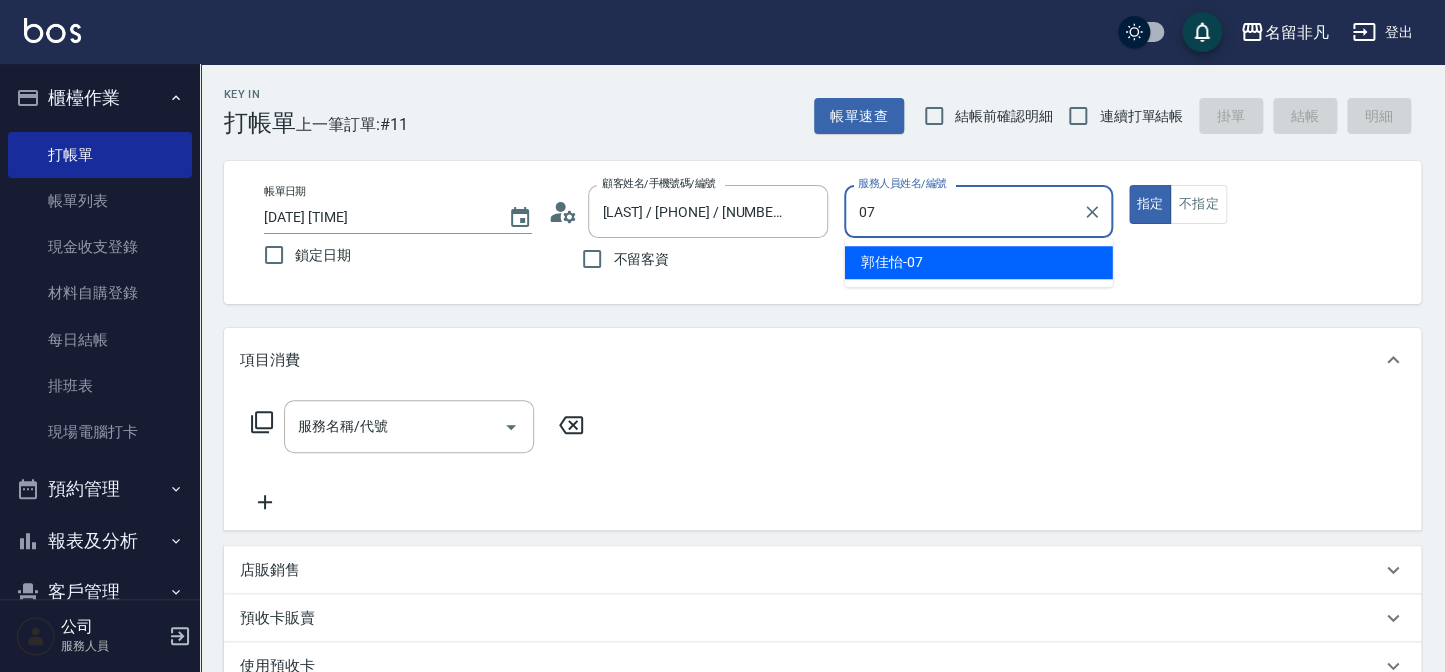 type on "郭佳怡-07" 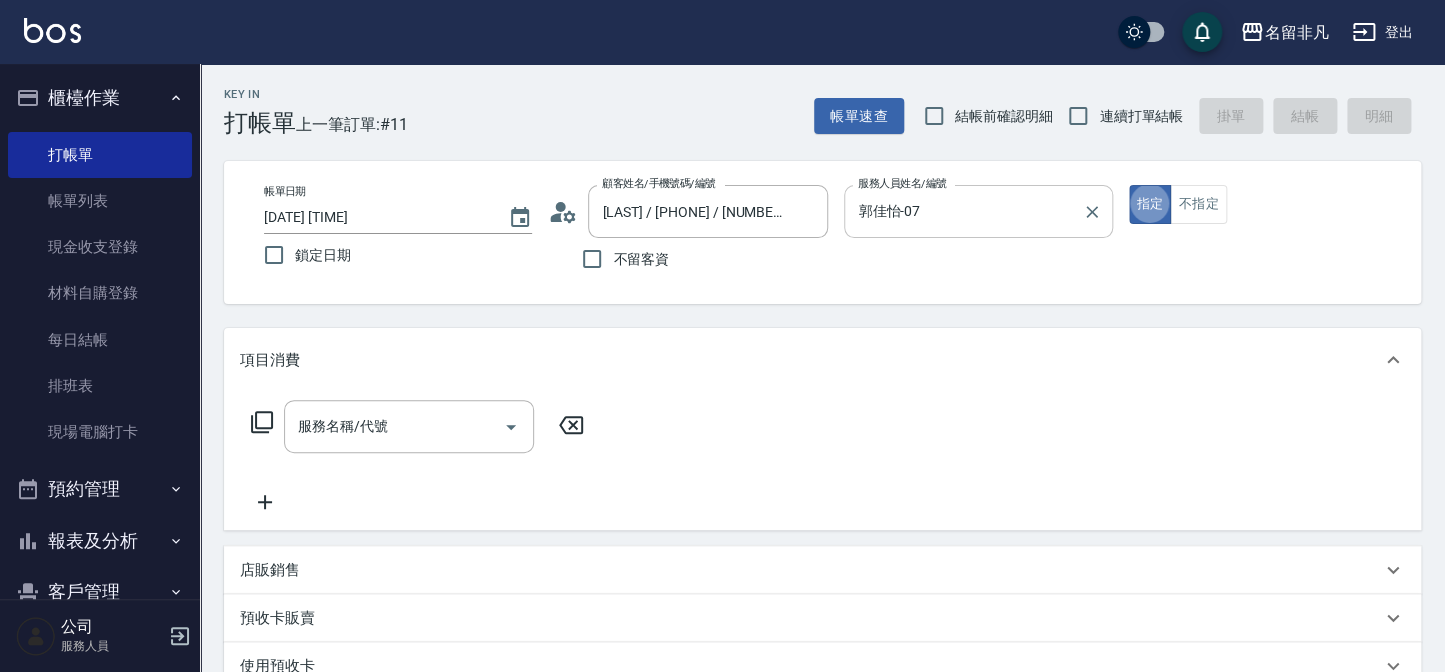 type on "true" 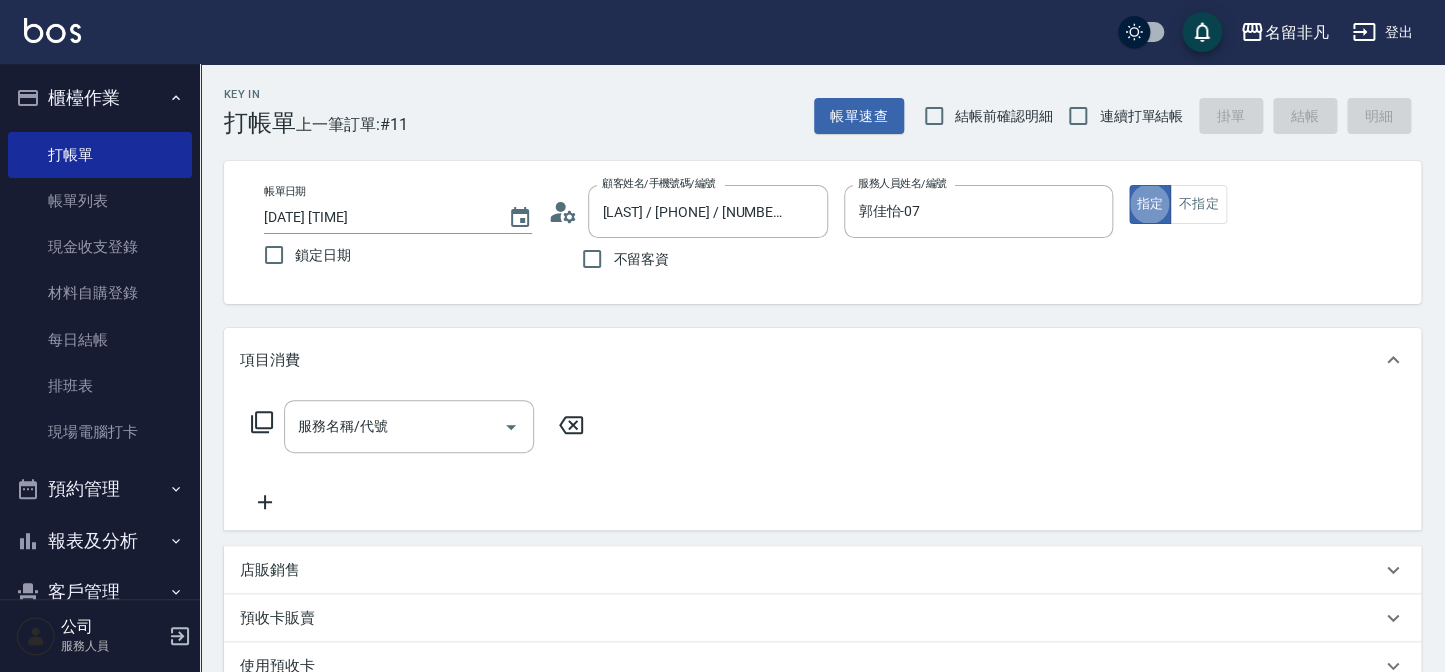 click on "服務名稱/代號 服務名稱/代號" at bounding box center [409, 426] 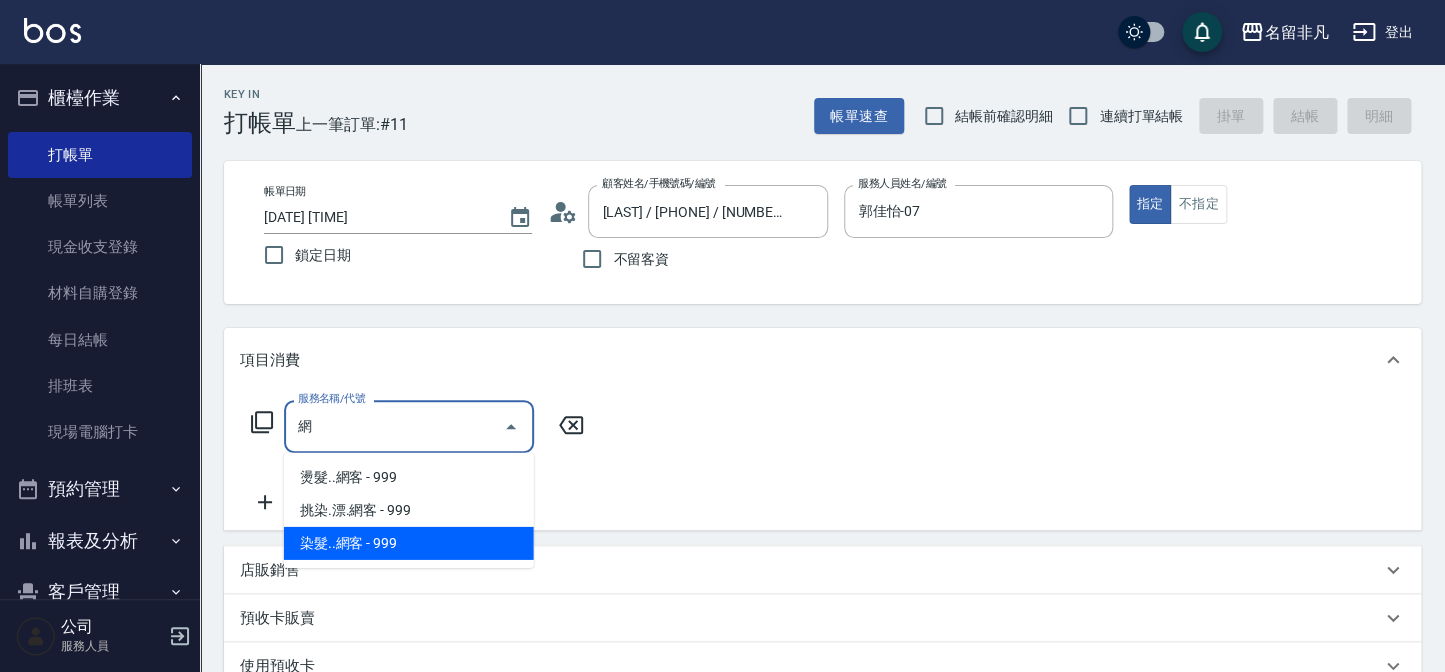 click on "染髮..網客 - 999" at bounding box center (409, 543) 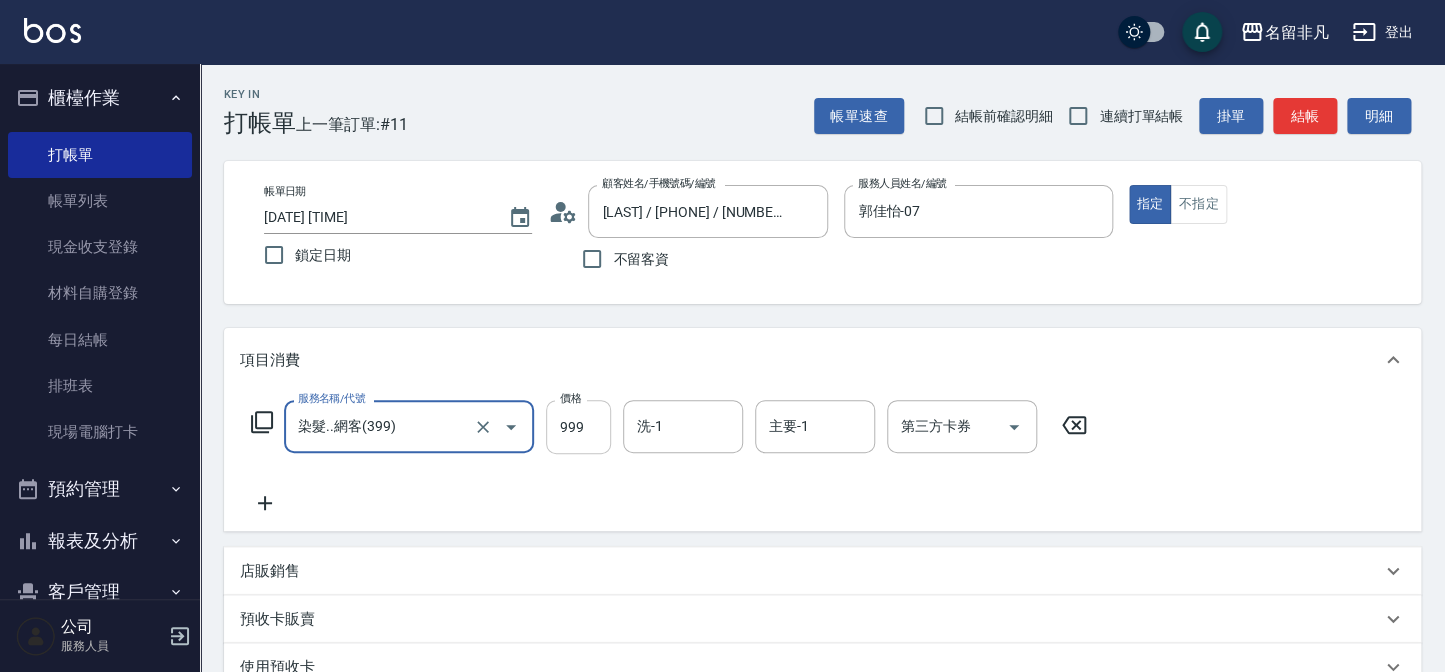type on "染髮..網客(399)" 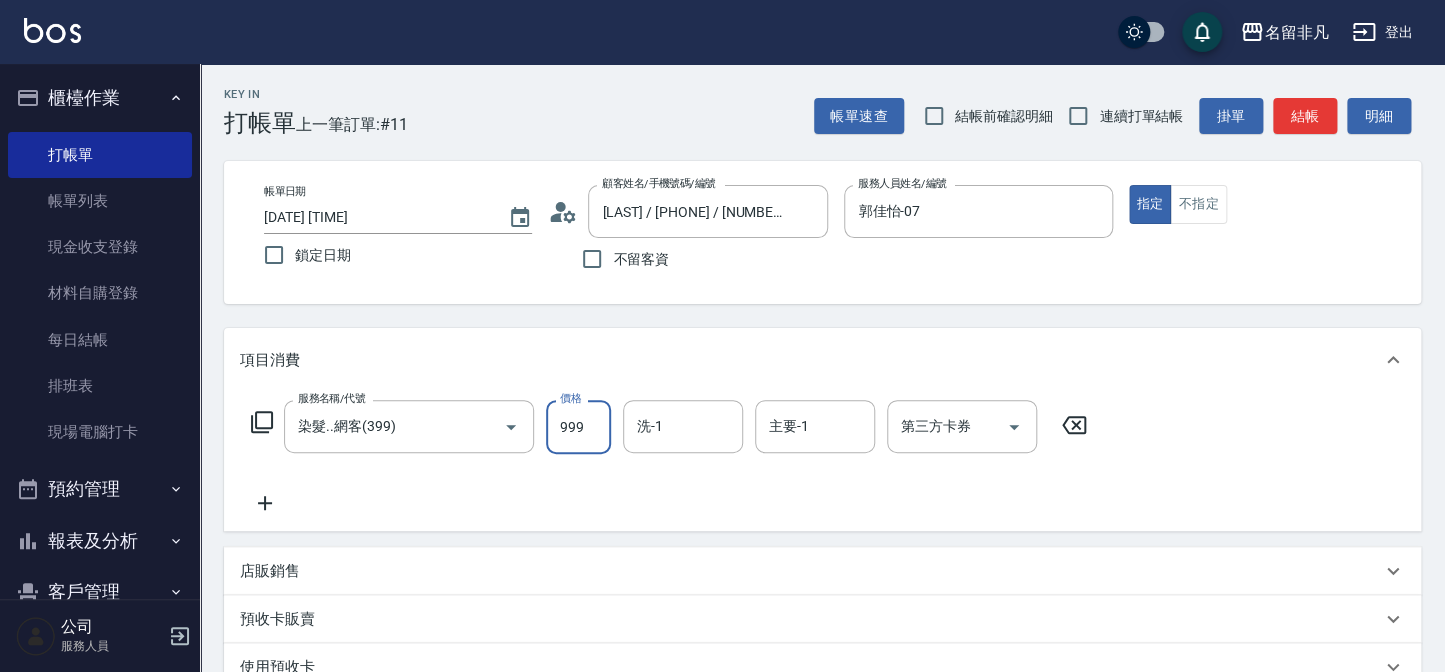 click on "999" at bounding box center [578, 427] 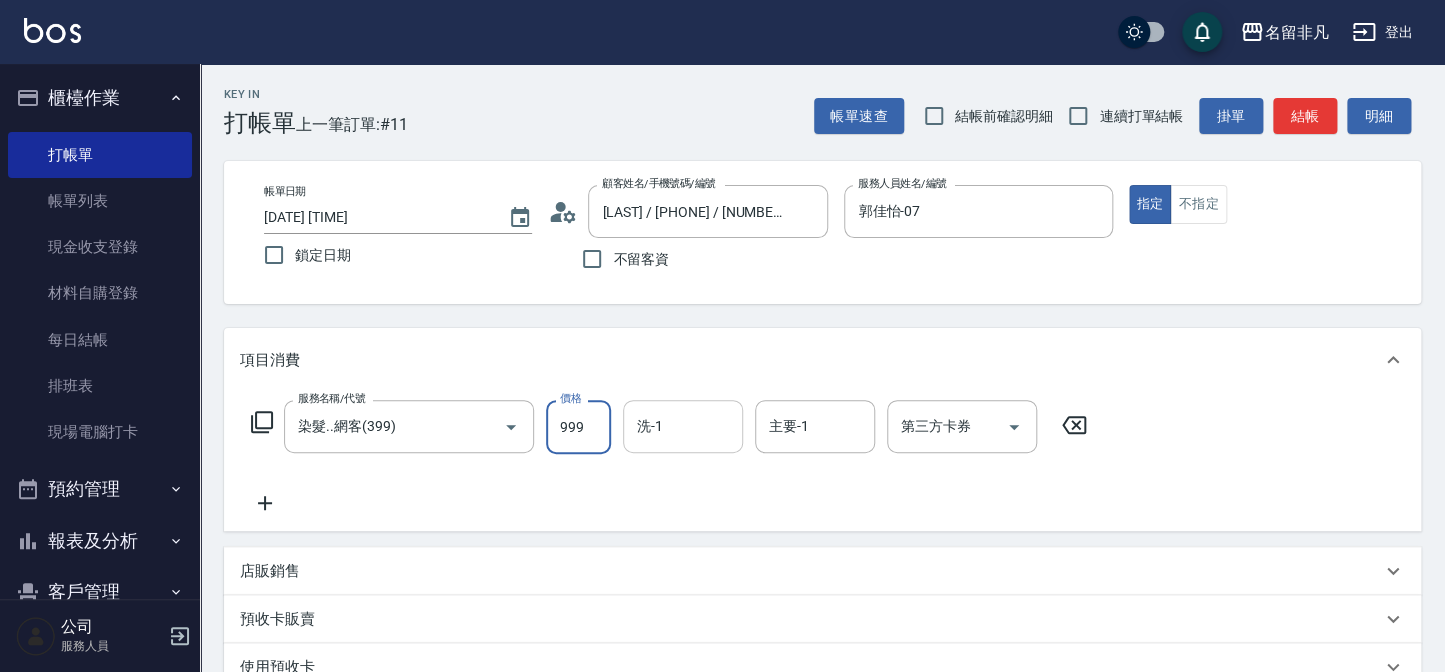 click on "洗-1" at bounding box center [683, 426] 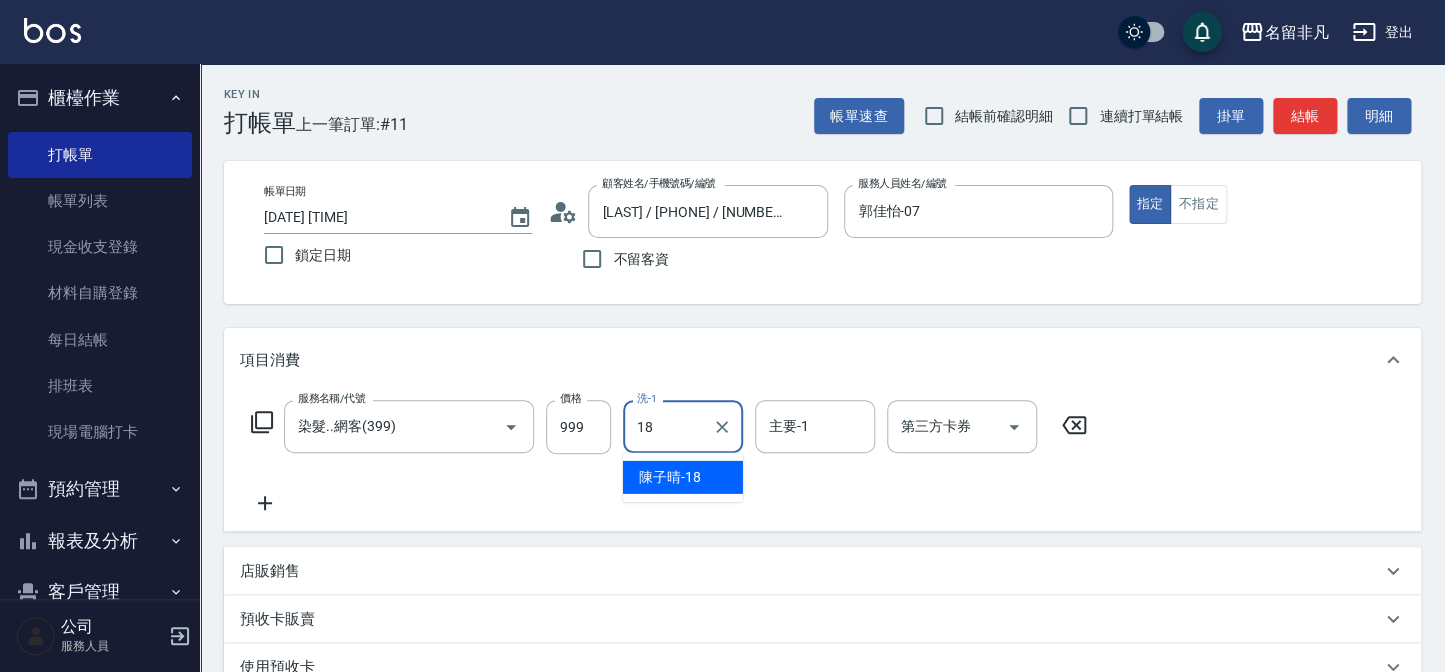 type on "陳子晴-18" 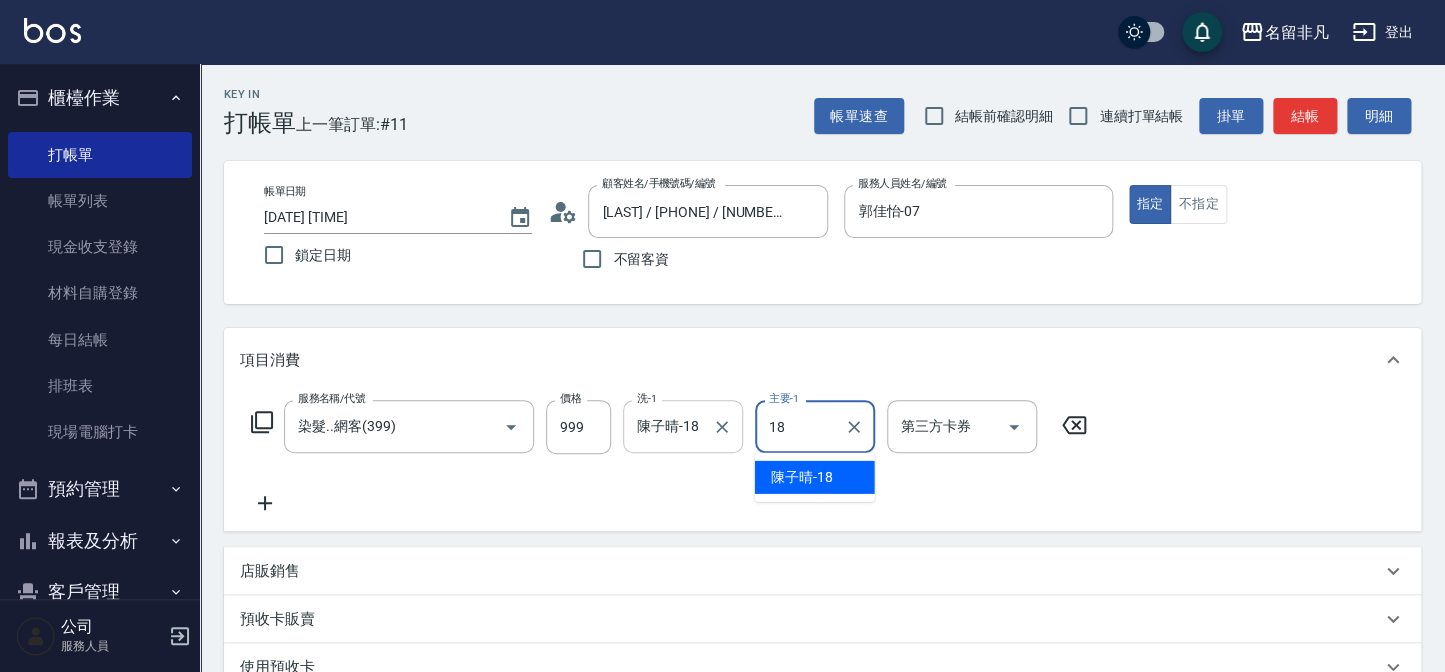 type on "陳子晴-18" 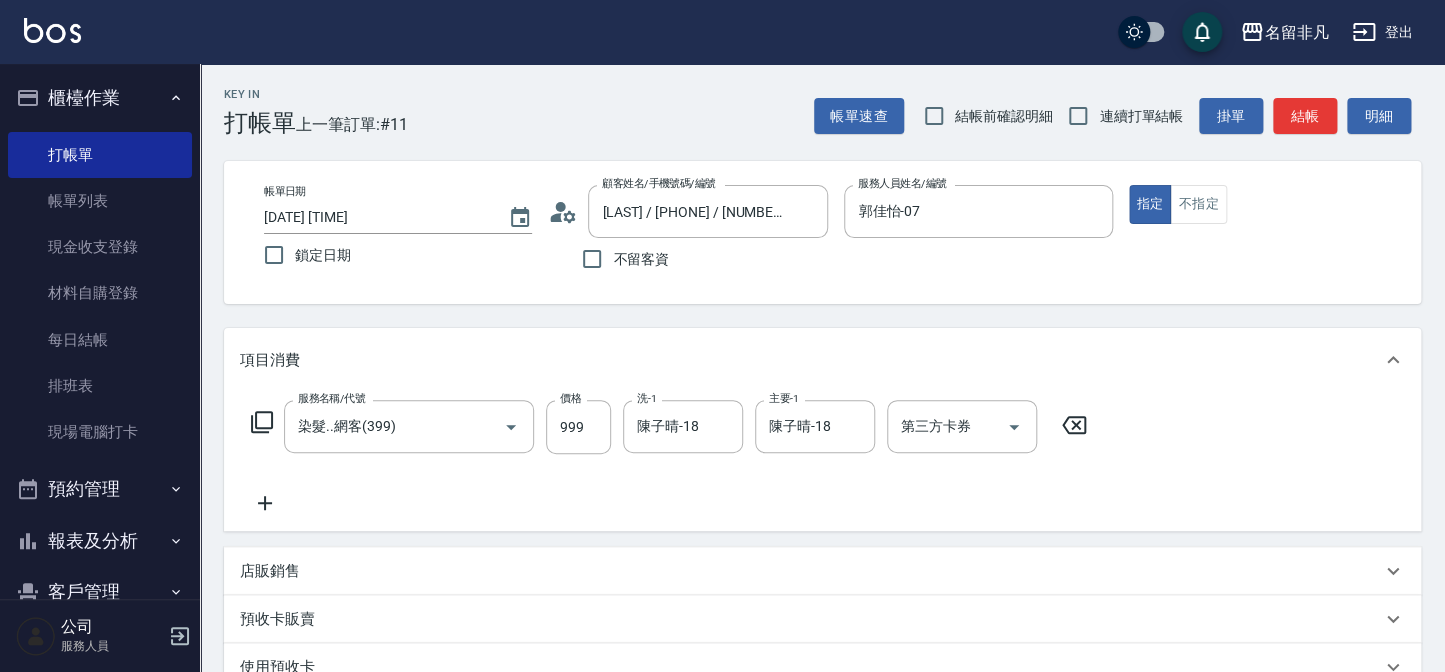click 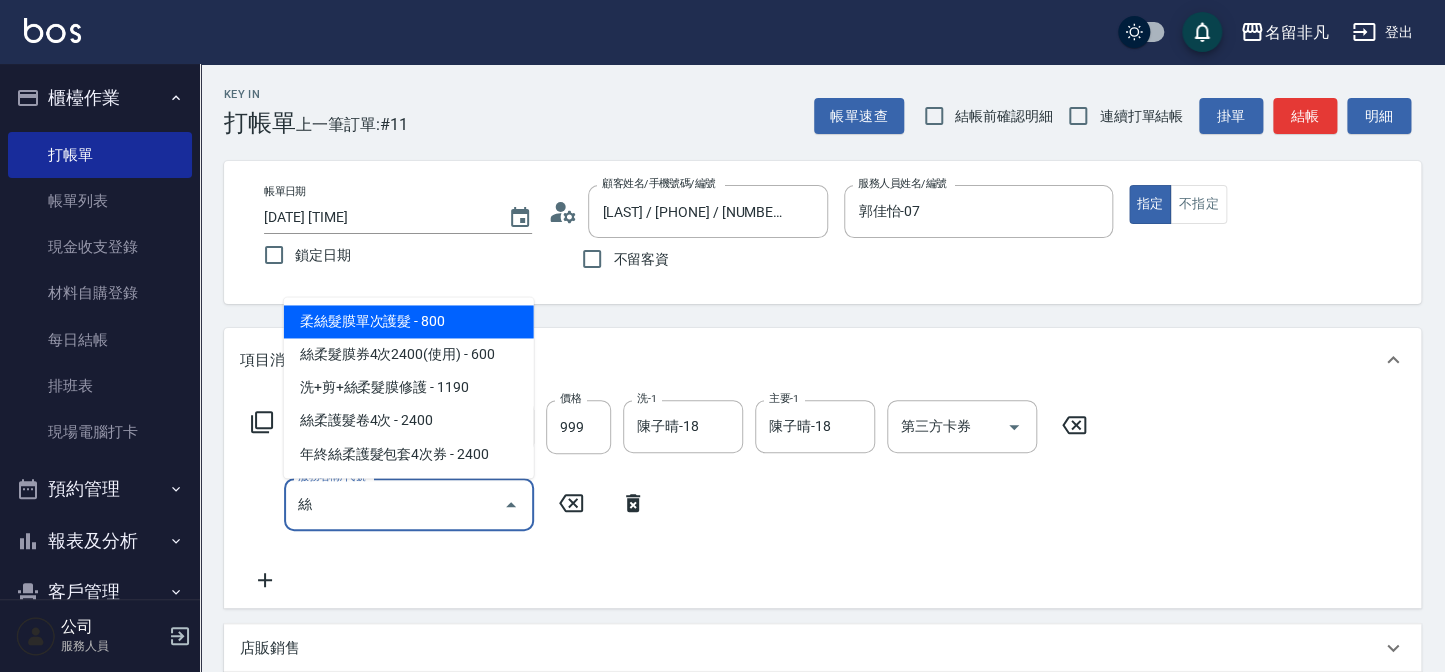 click on "柔絲髮膜單次護髮 - 800" at bounding box center [409, 321] 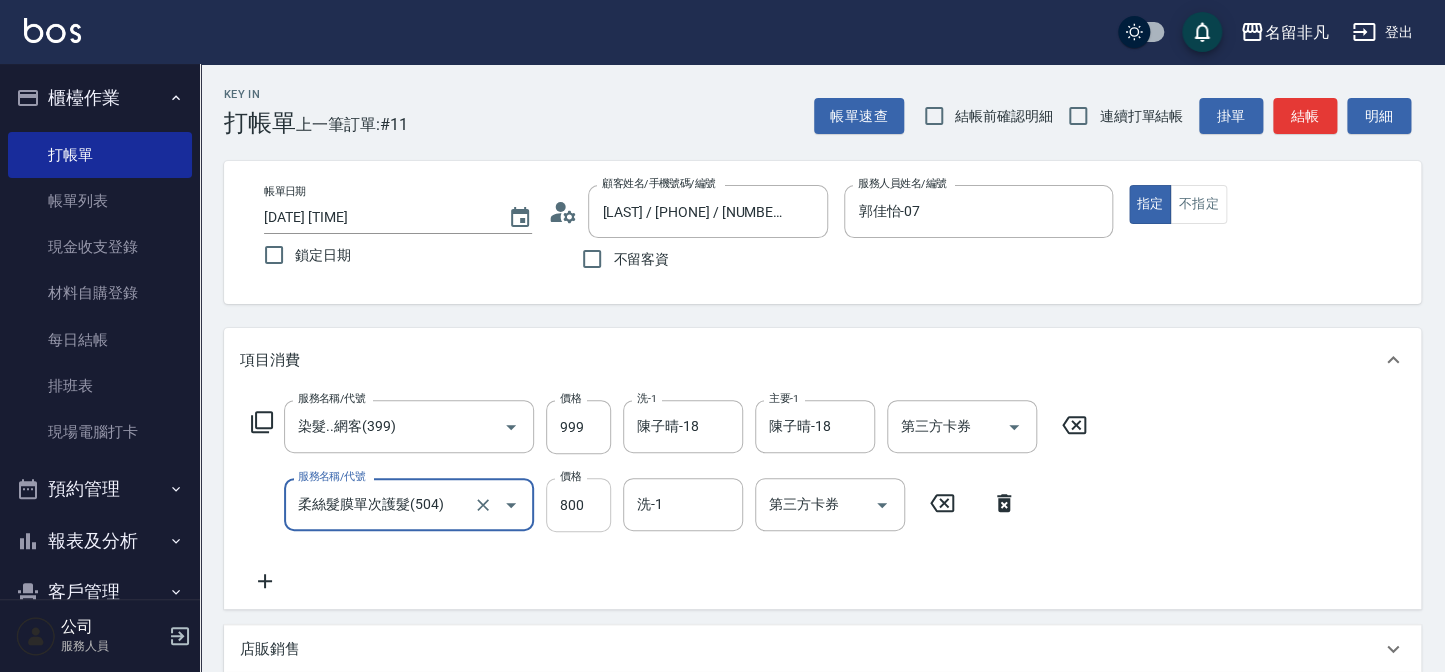 type on "柔絲髮膜單次護髮(504)" 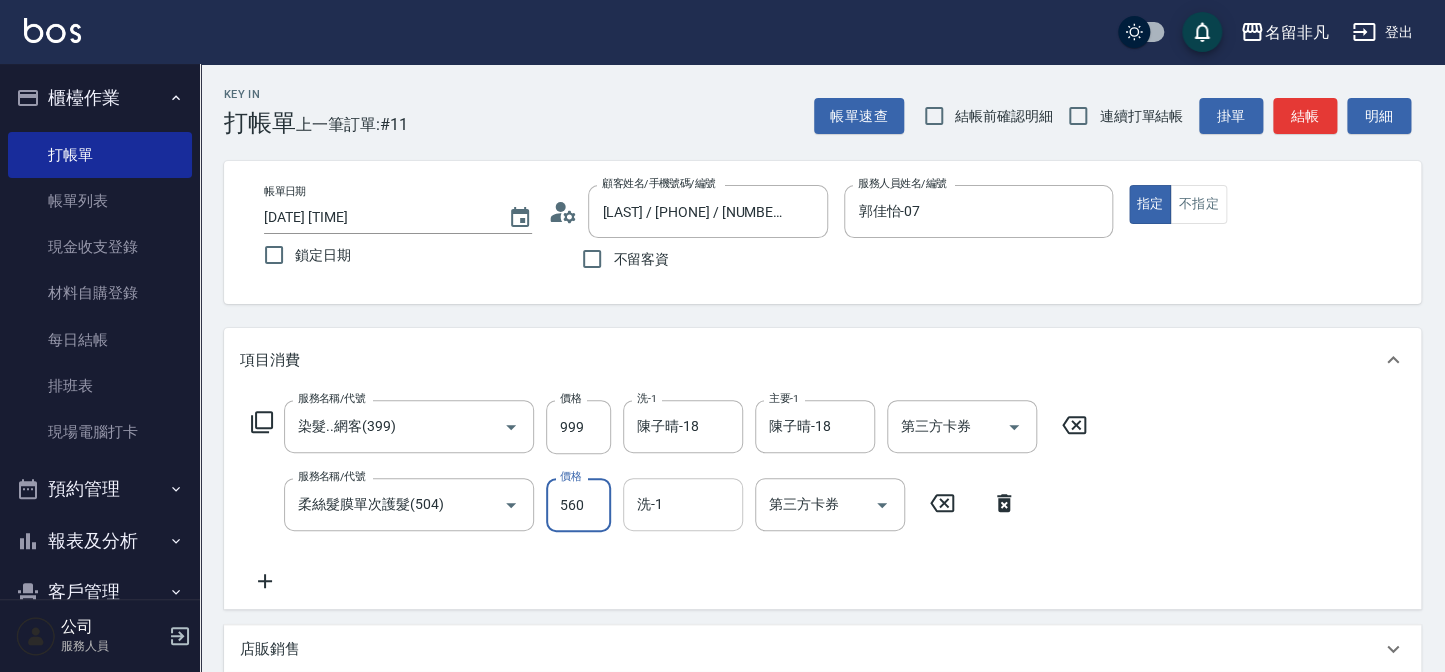 type on "560" 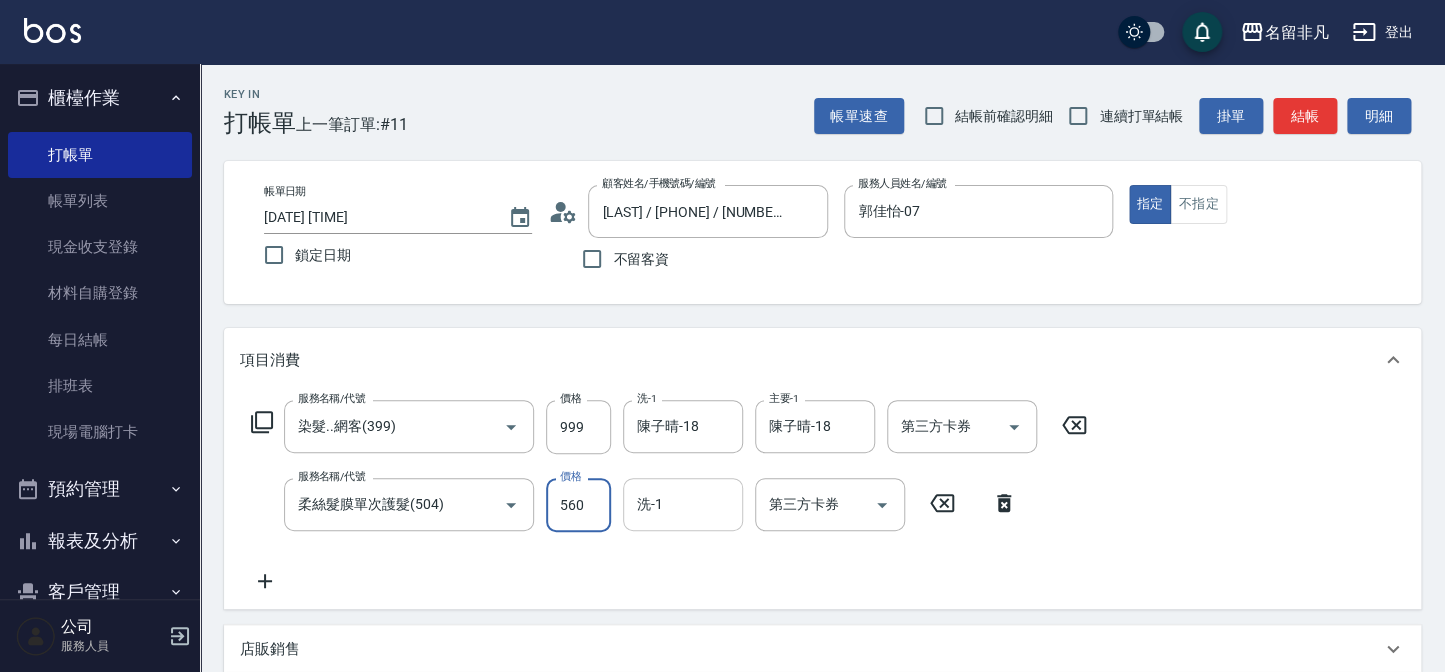 click on "洗-1" at bounding box center (683, 504) 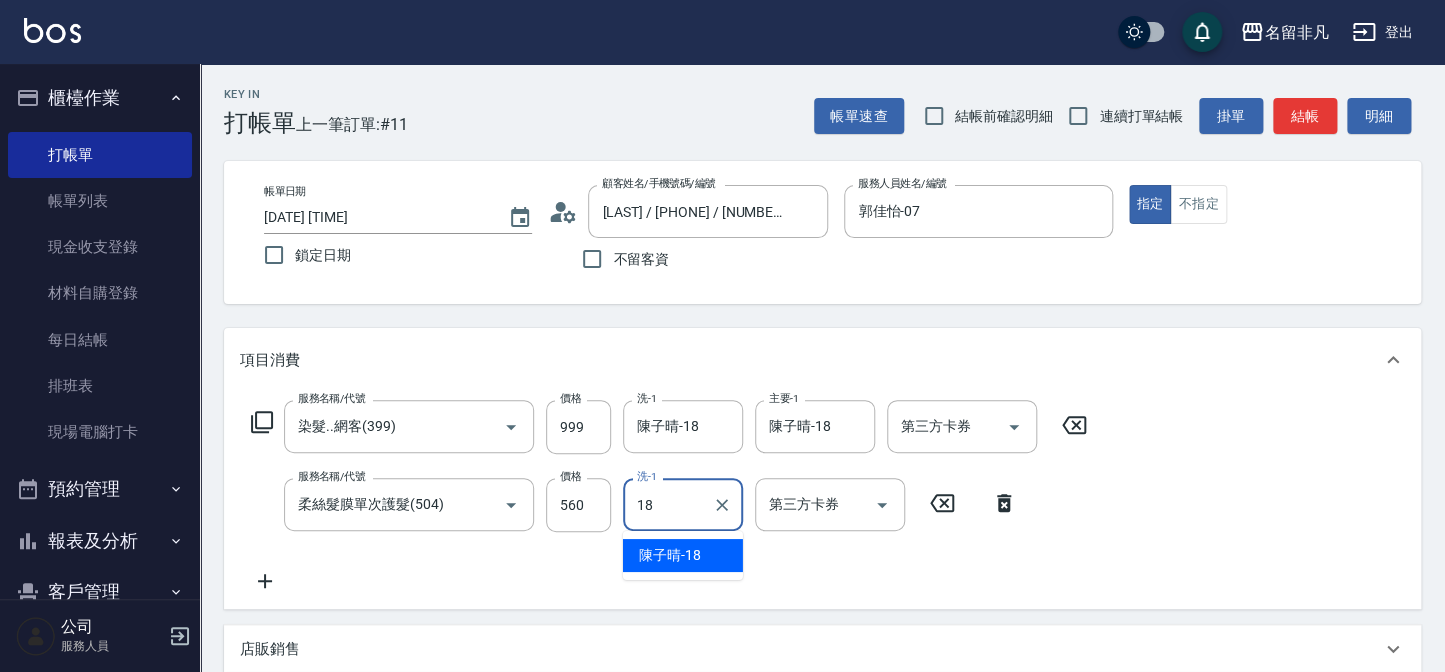 type on "陳子晴-18" 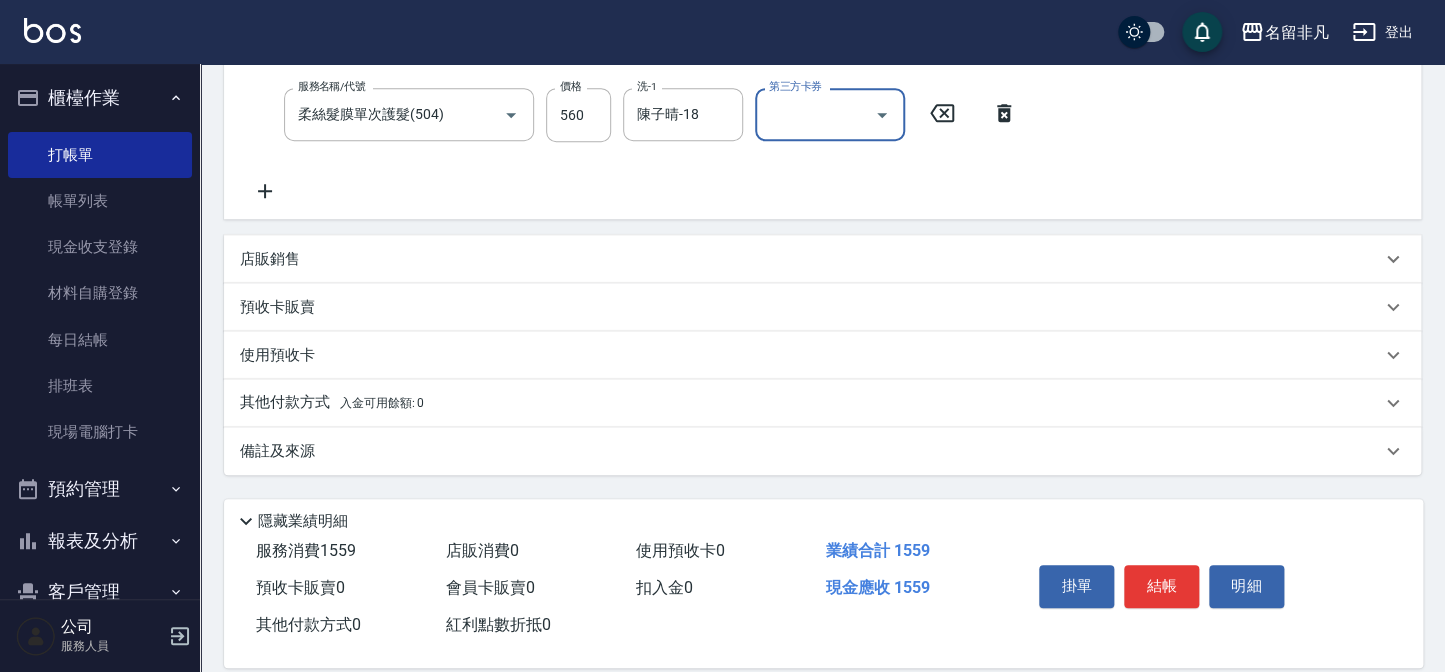 scroll, scrollTop: 415, scrollLeft: 0, axis: vertical 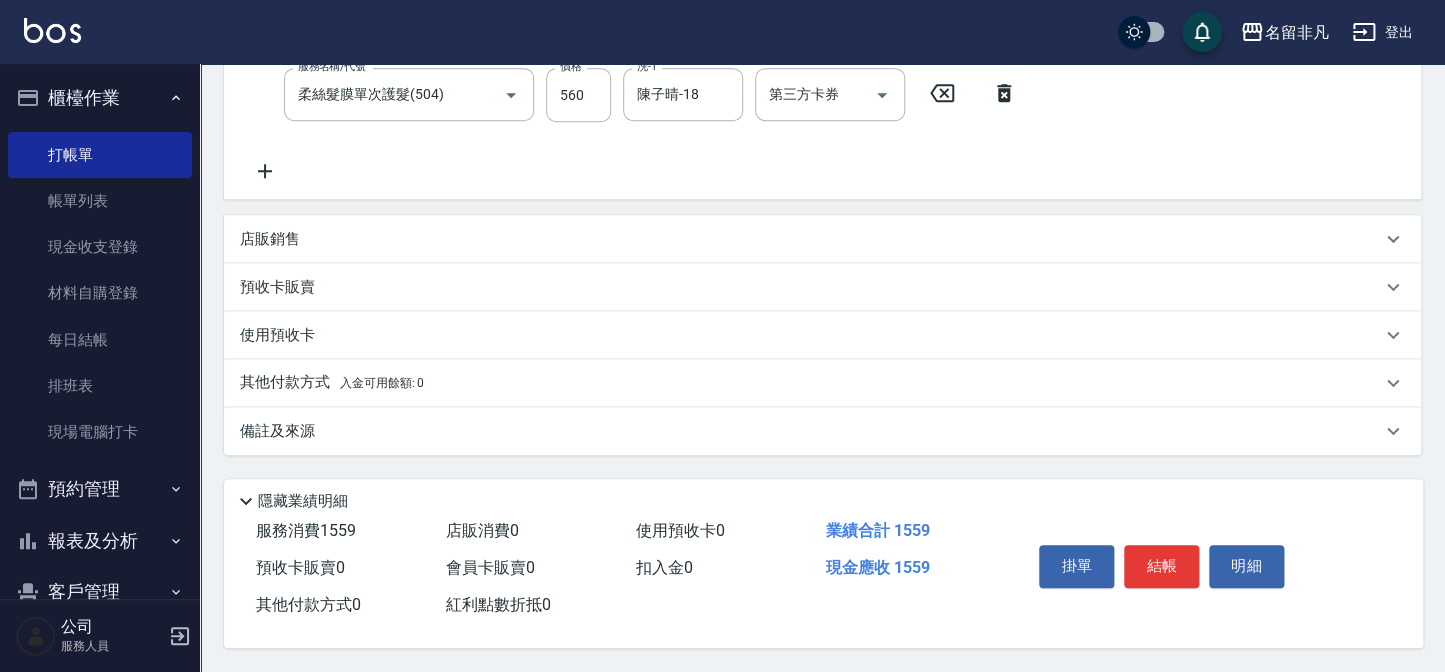click on "其他付款方式 入金可用餘額: 0" at bounding box center [332, 383] 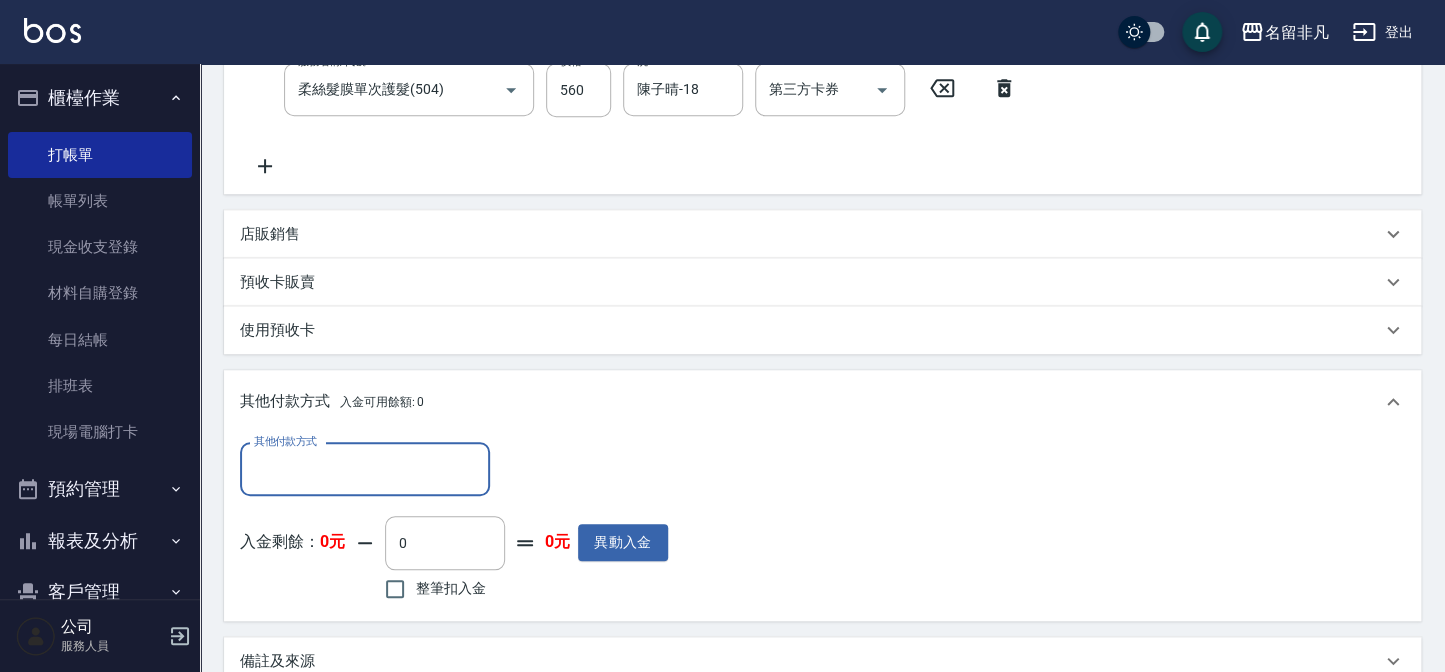 scroll, scrollTop: 0, scrollLeft: 0, axis: both 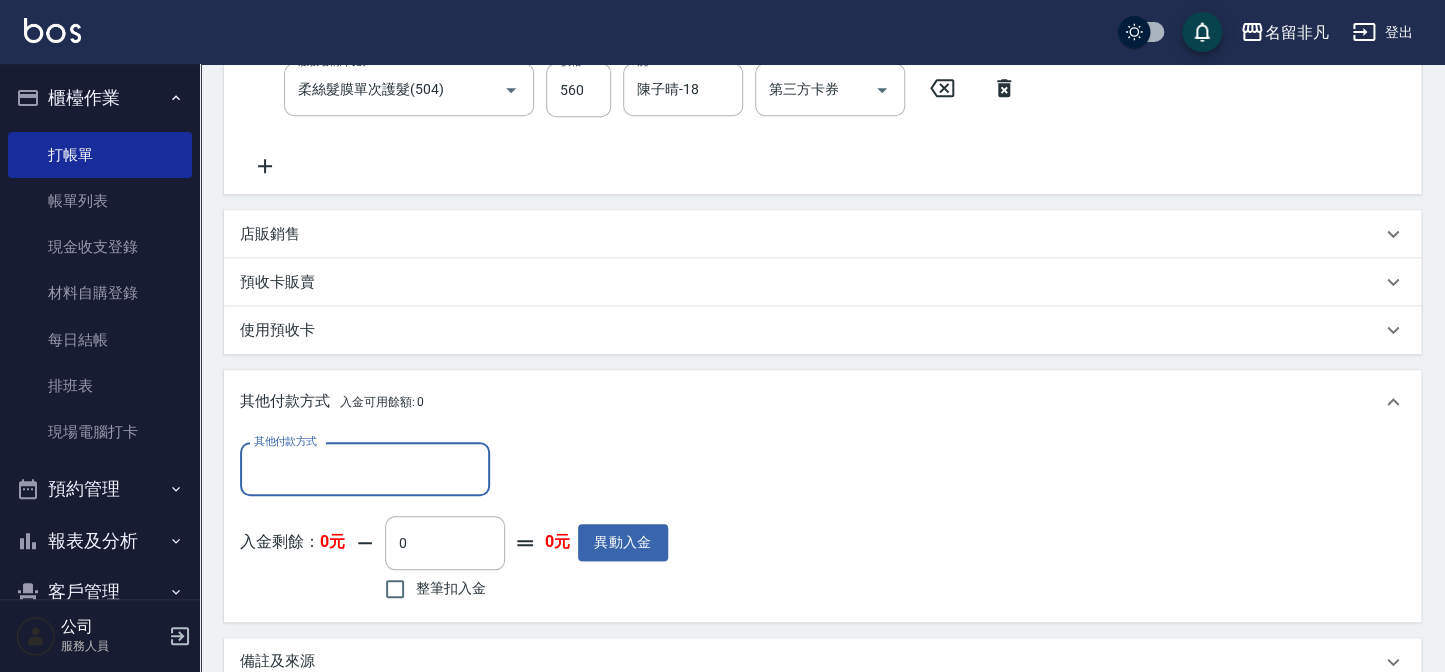 click on "其他付款方式 其他付款方式 入金剩餘： 0元 0 ​ 整筆扣入金 0元 異動入金" at bounding box center (454, 523) 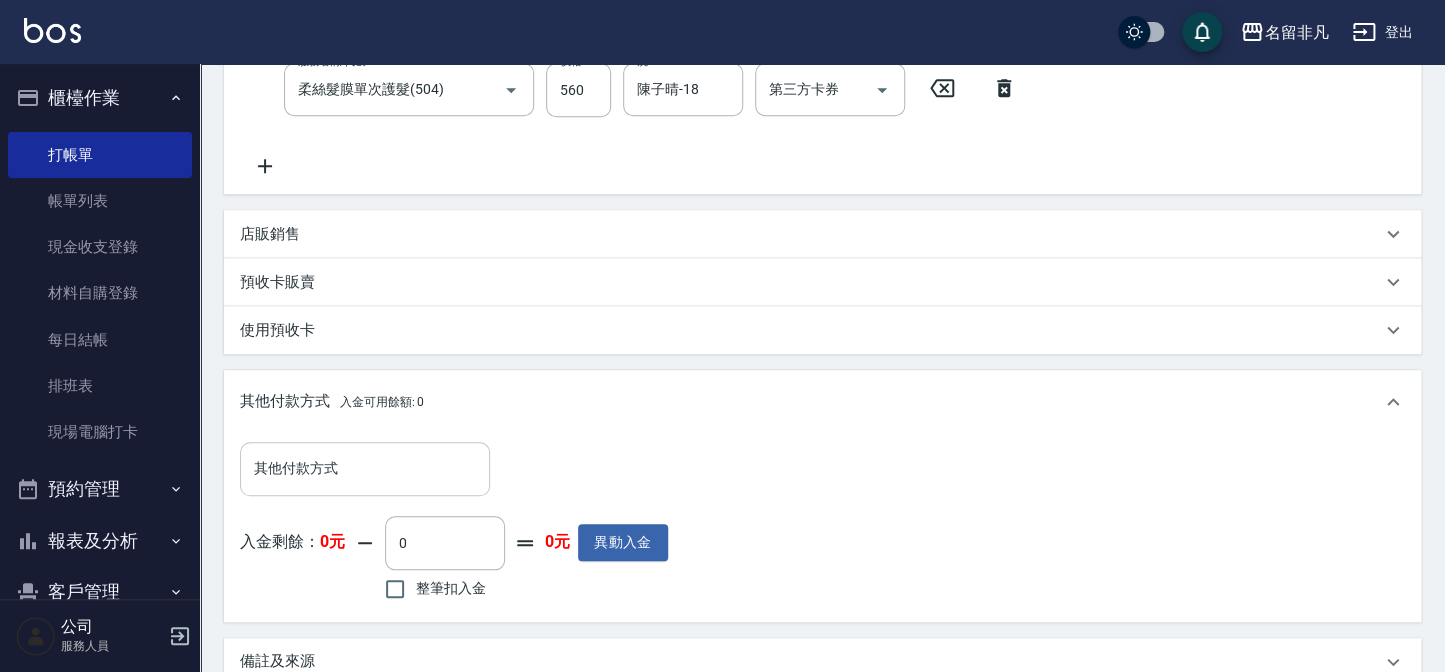 click on "其他付款方式" at bounding box center (365, 468) 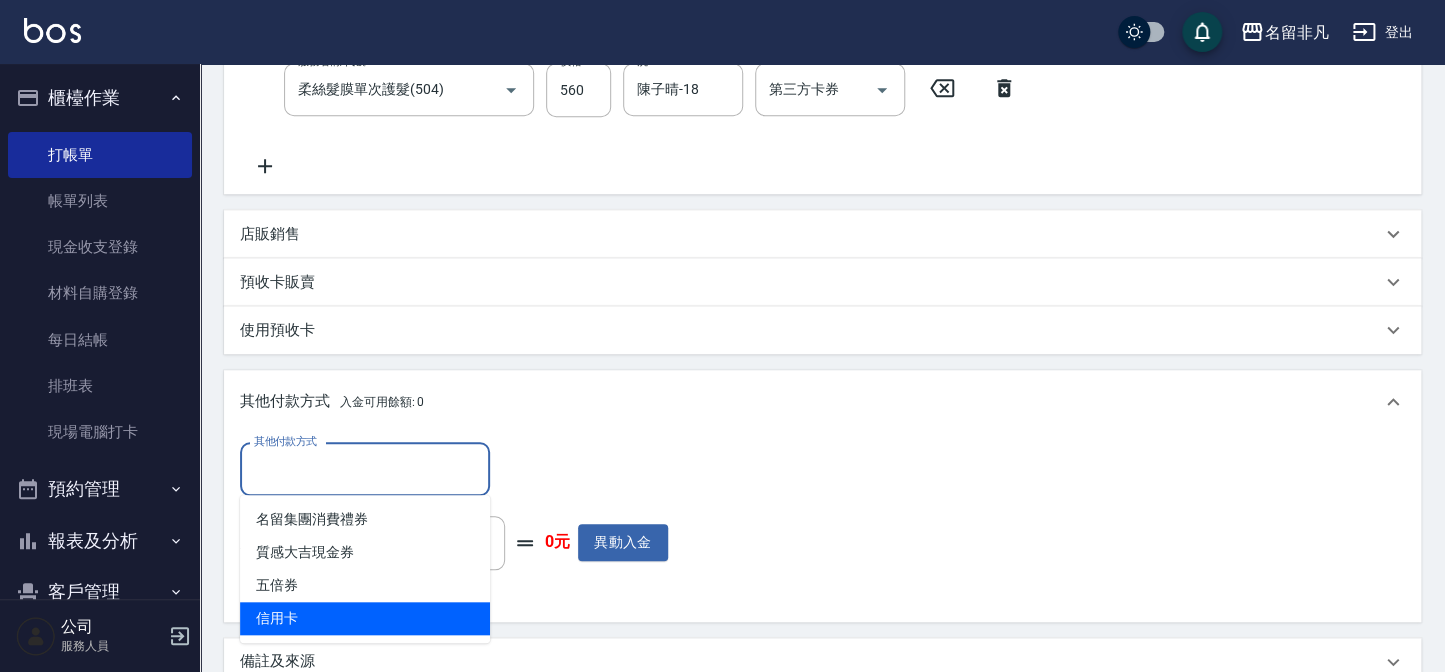 click on "信用卡" at bounding box center [365, 618] 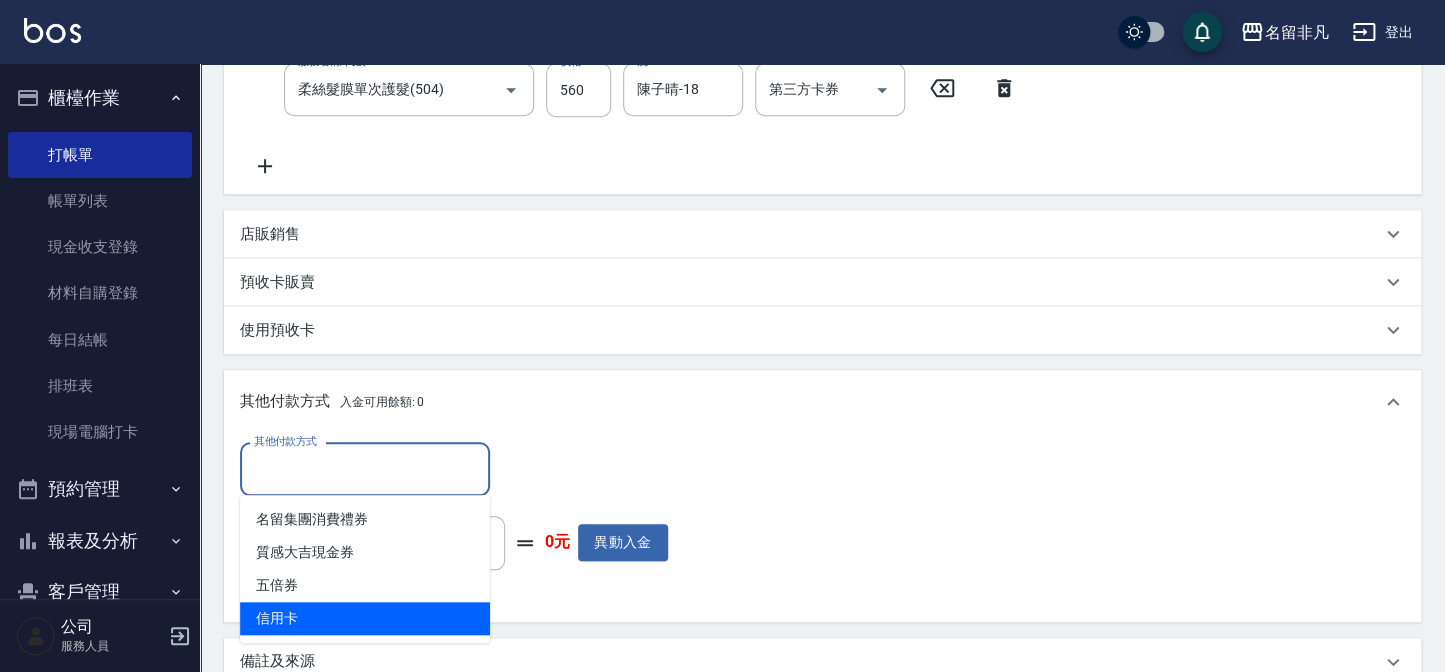 type on "信用卡" 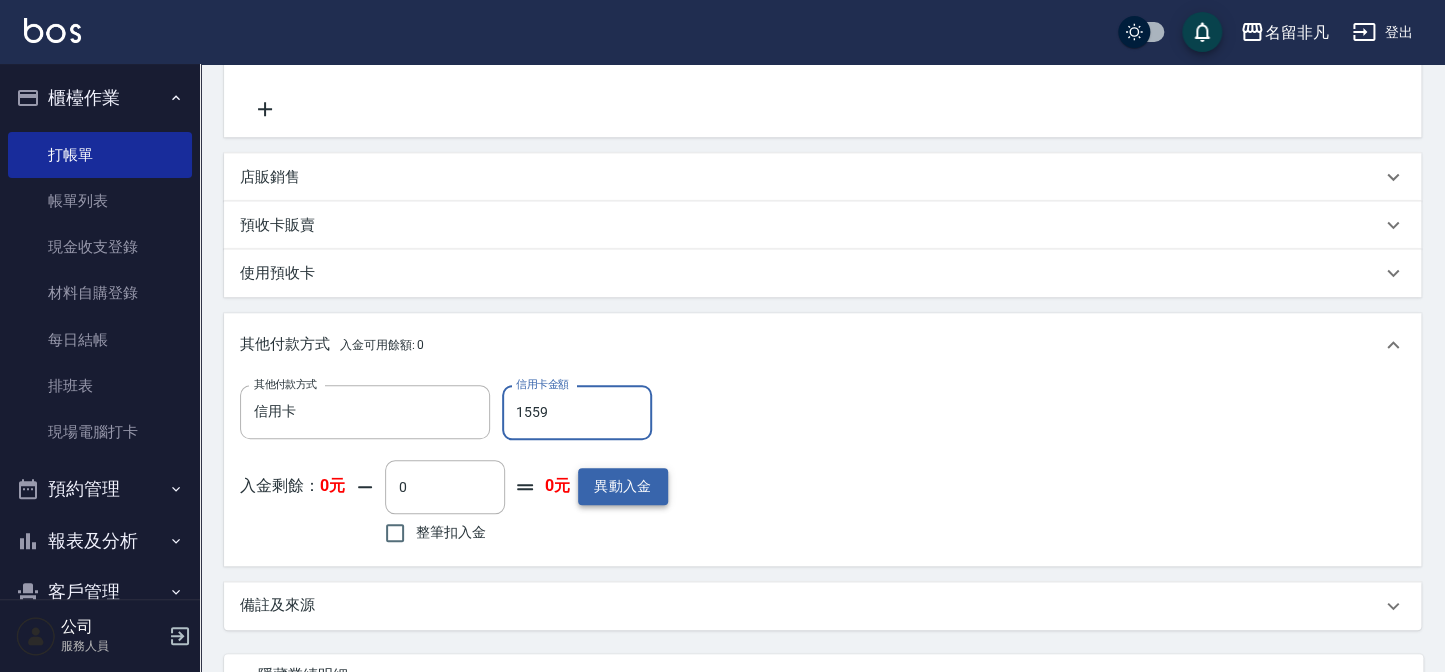scroll, scrollTop: 597, scrollLeft: 0, axis: vertical 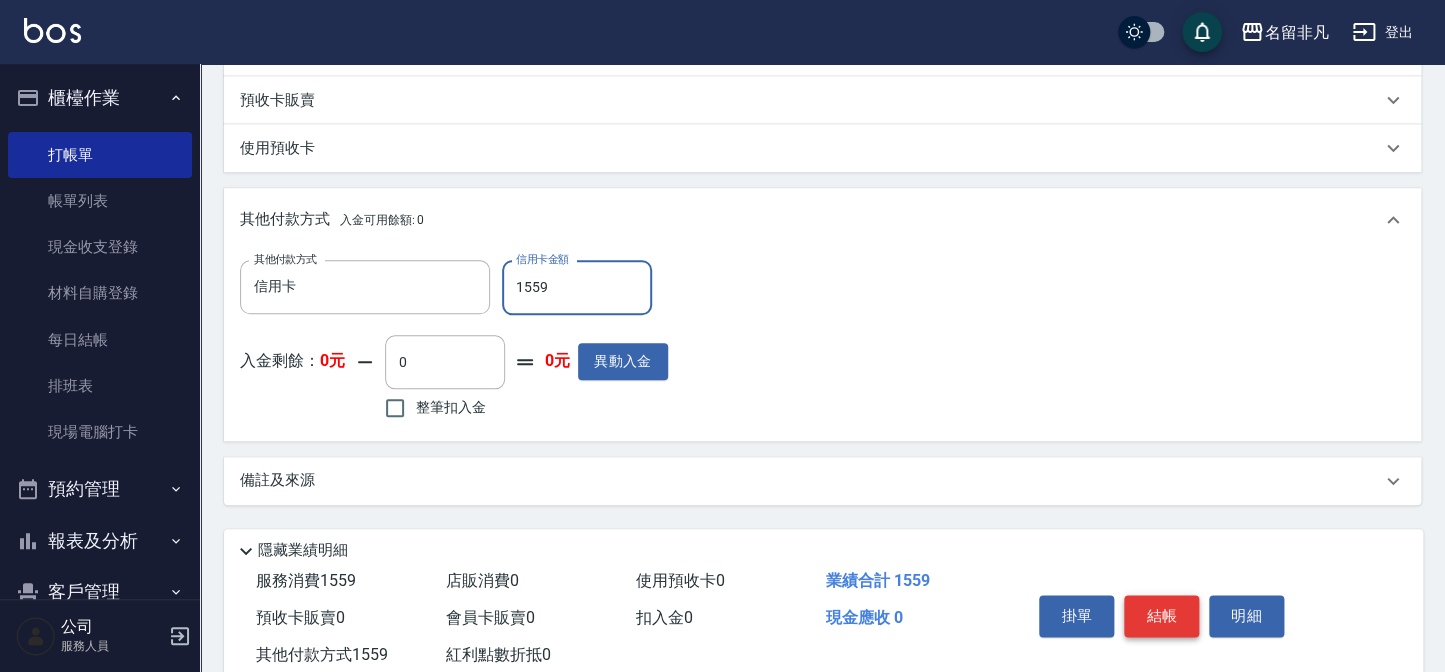 type on "1559" 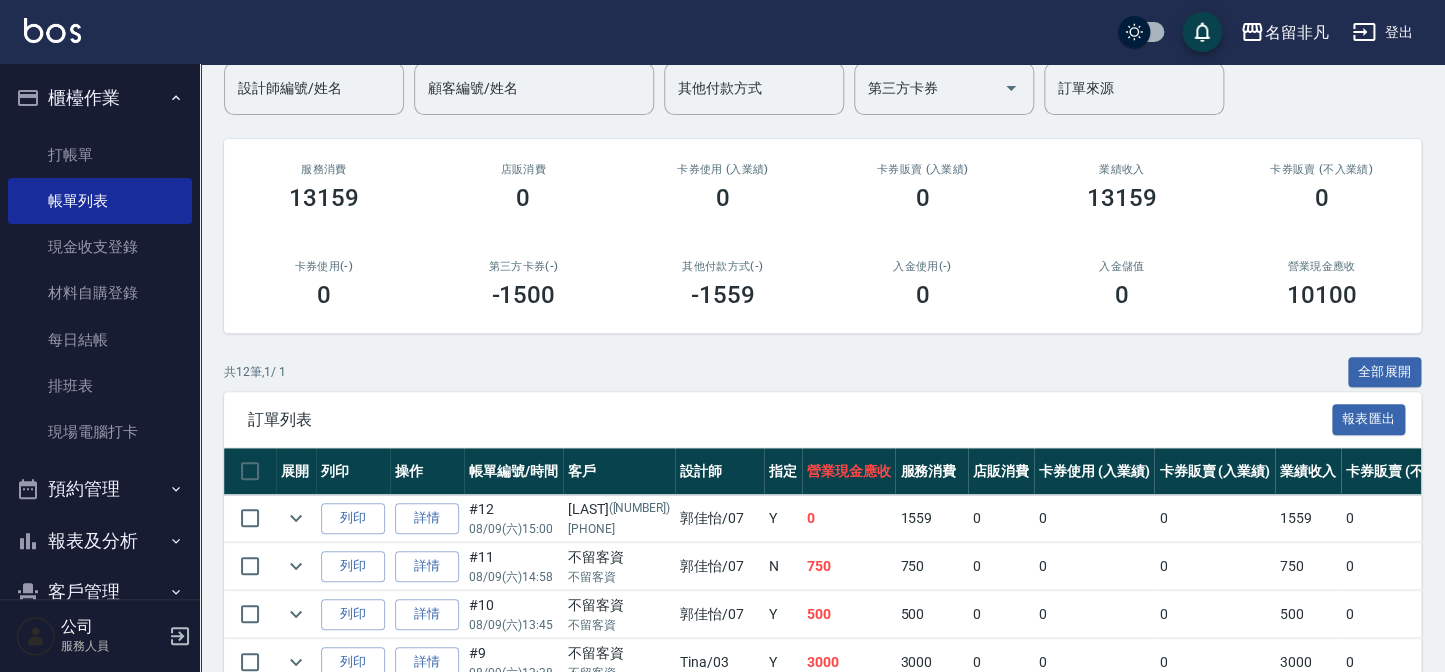 scroll, scrollTop: 181, scrollLeft: 0, axis: vertical 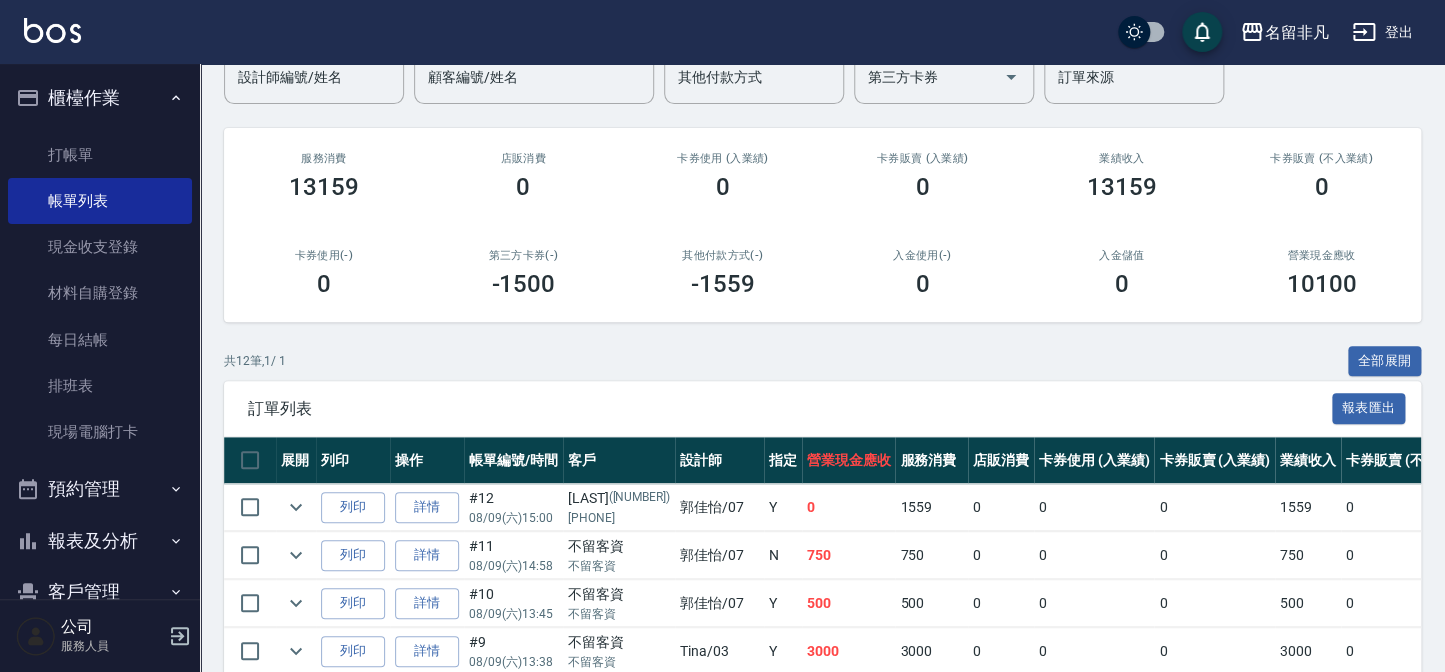 click 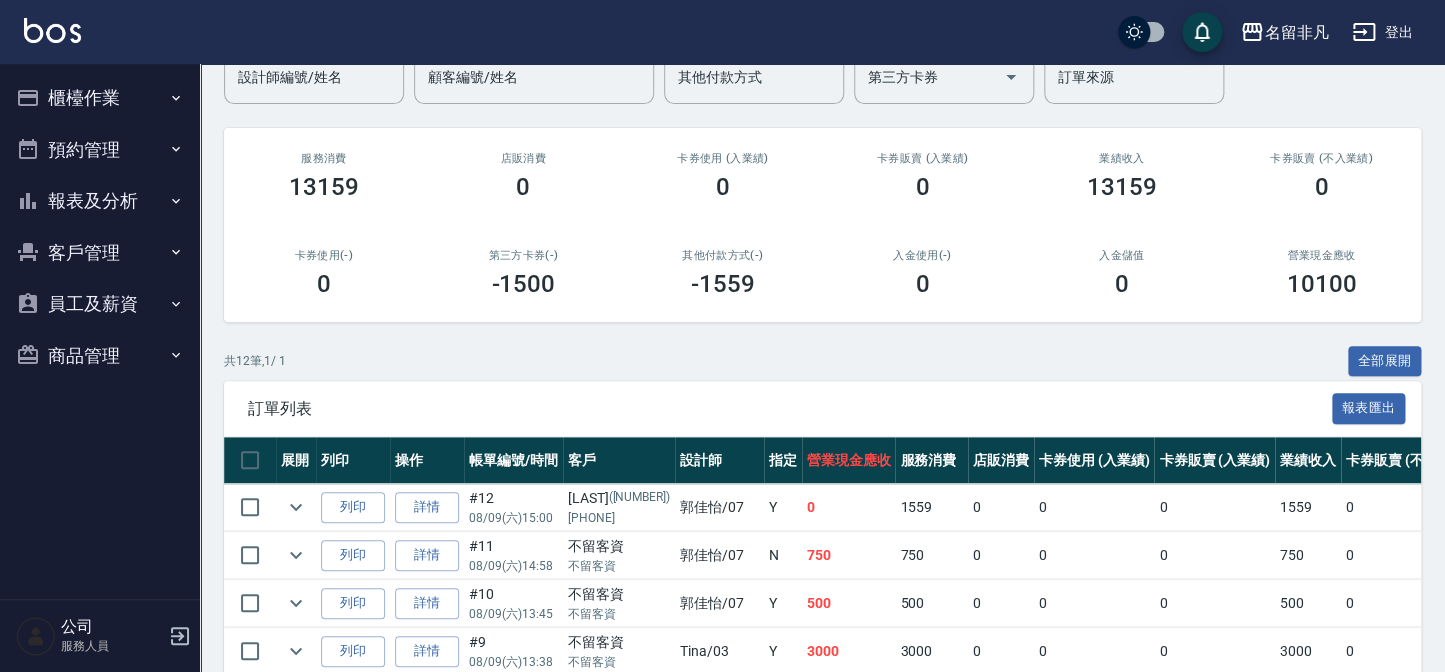 click on "報表及分析" at bounding box center (100, 201) 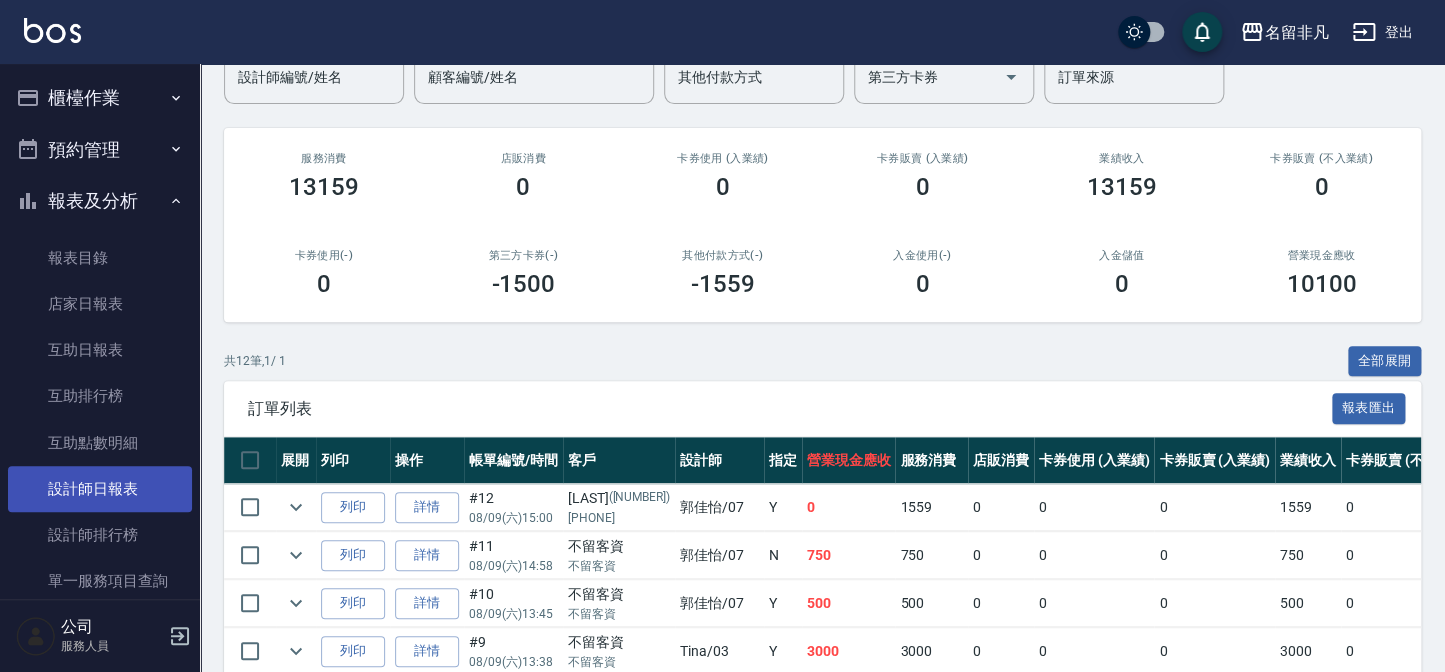 click on "設計師日報表" at bounding box center (100, 489) 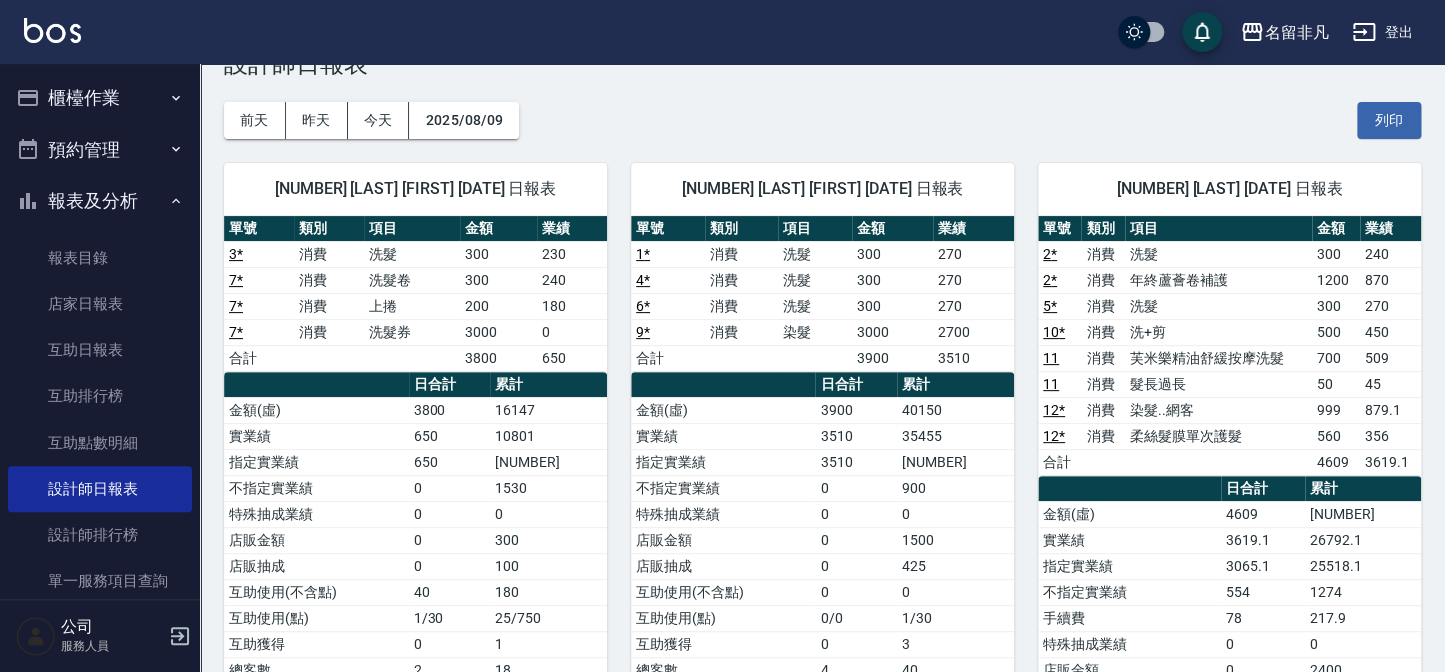 scroll, scrollTop: 90, scrollLeft: 0, axis: vertical 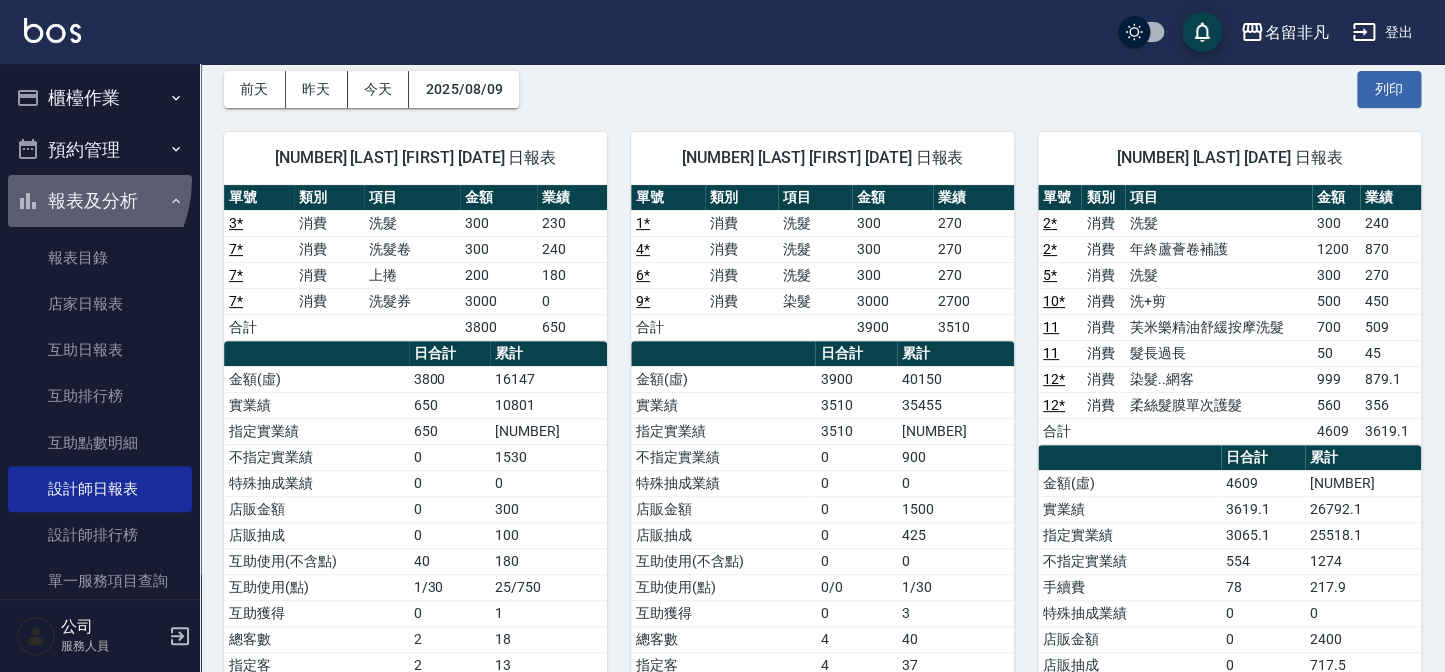 click on "報表及分析" at bounding box center [100, 201] 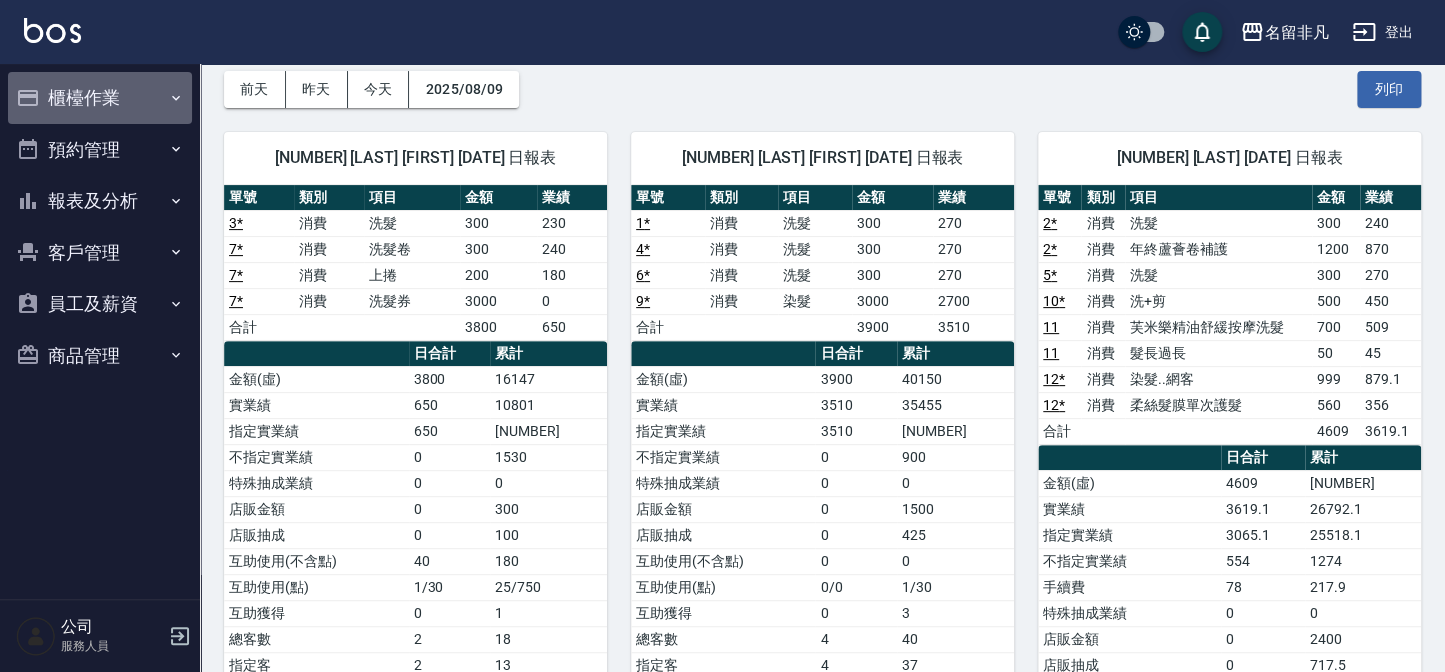 click on "櫃檯作業" at bounding box center (100, 98) 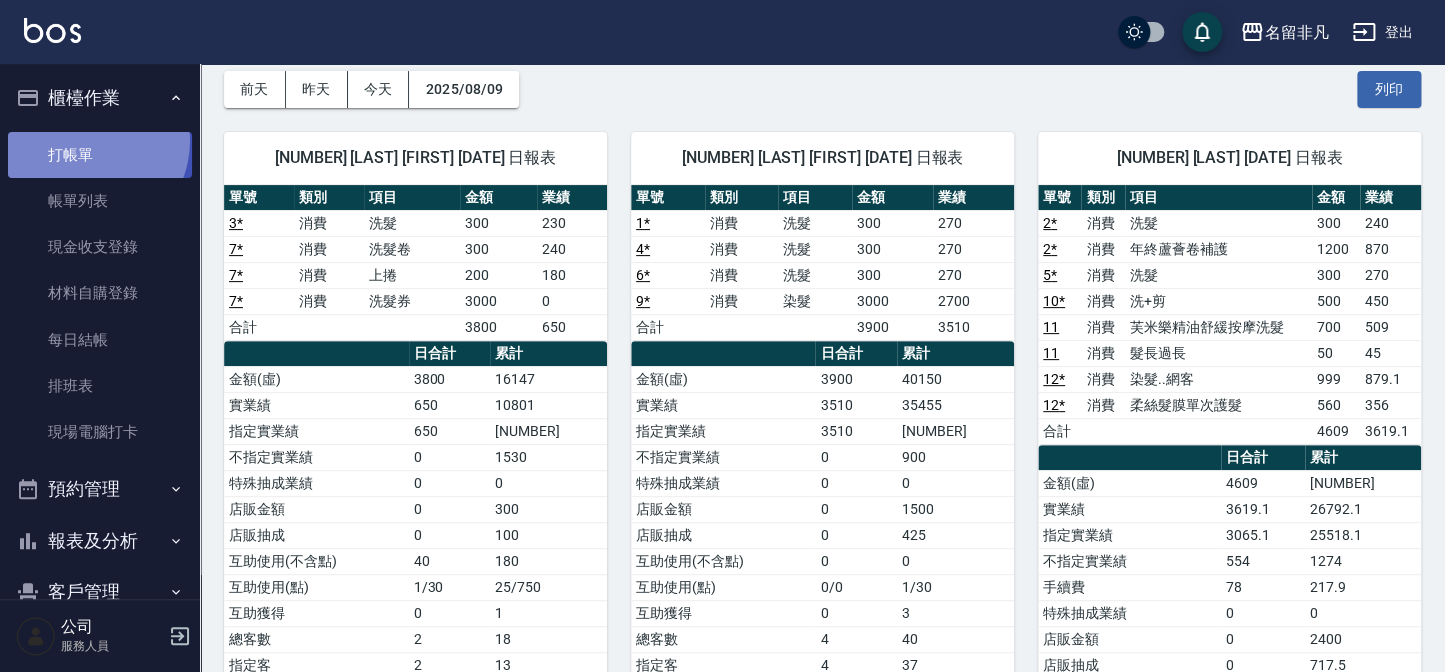 click on "打帳單" at bounding box center [100, 155] 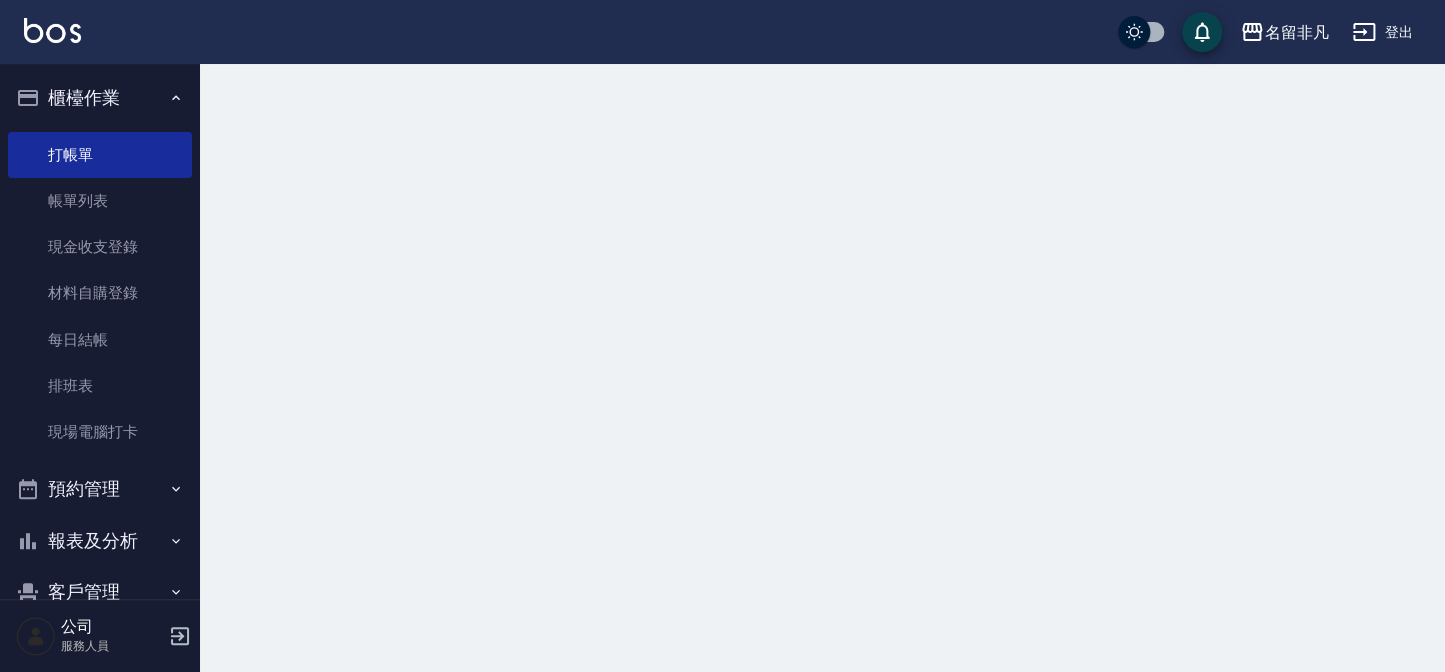 scroll, scrollTop: 0, scrollLeft: 0, axis: both 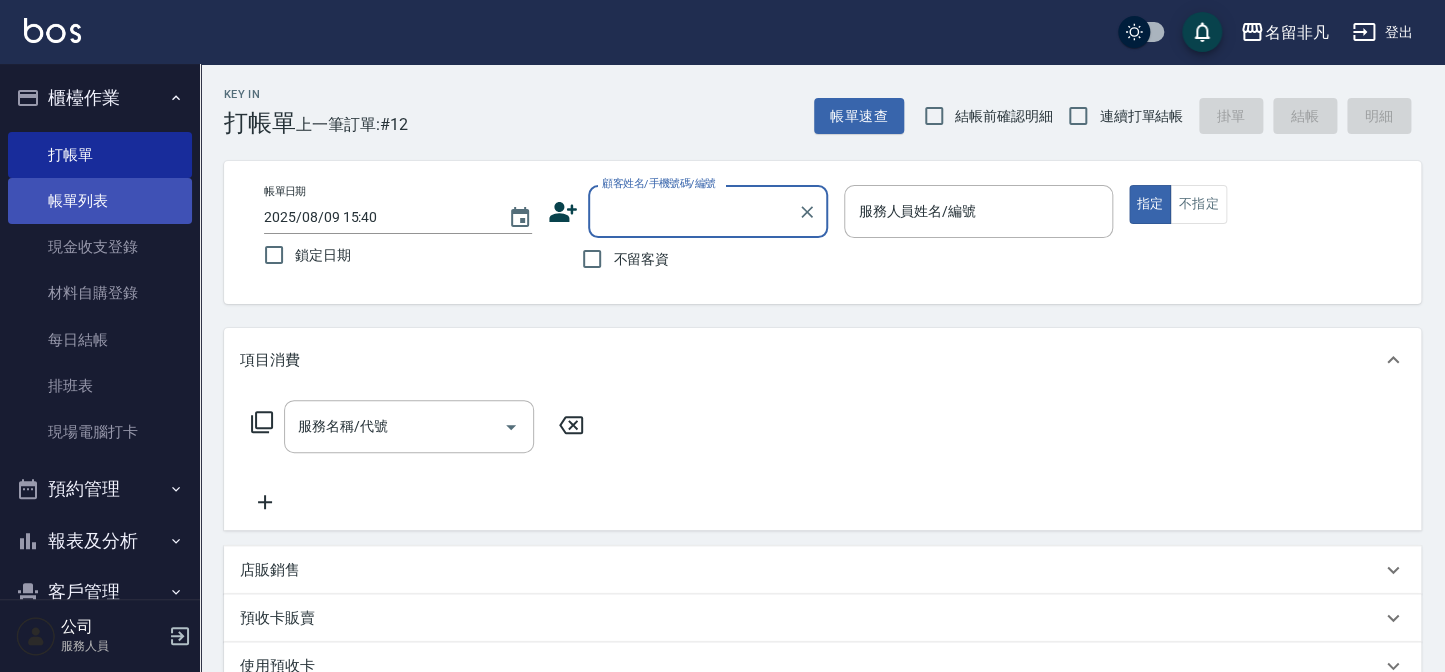 click on "帳單列表" at bounding box center (100, 201) 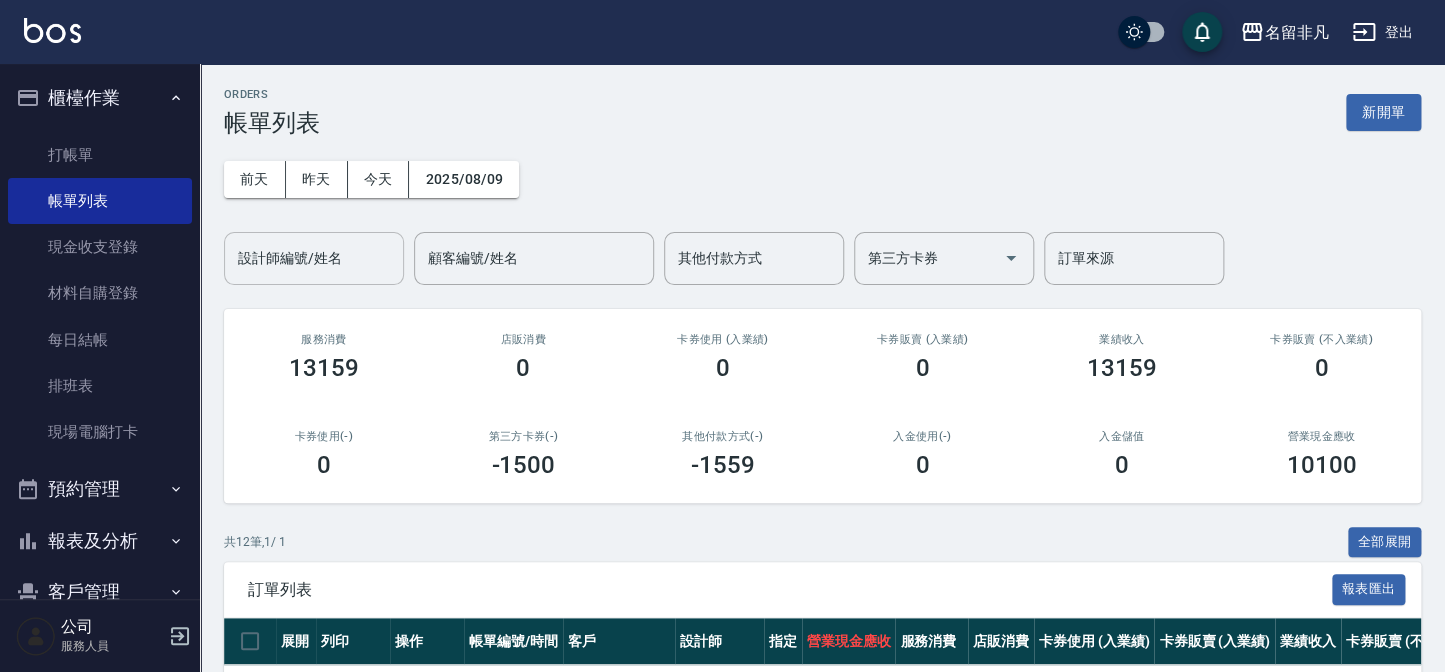 click on "設計師編號/姓名" at bounding box center (314, 258) 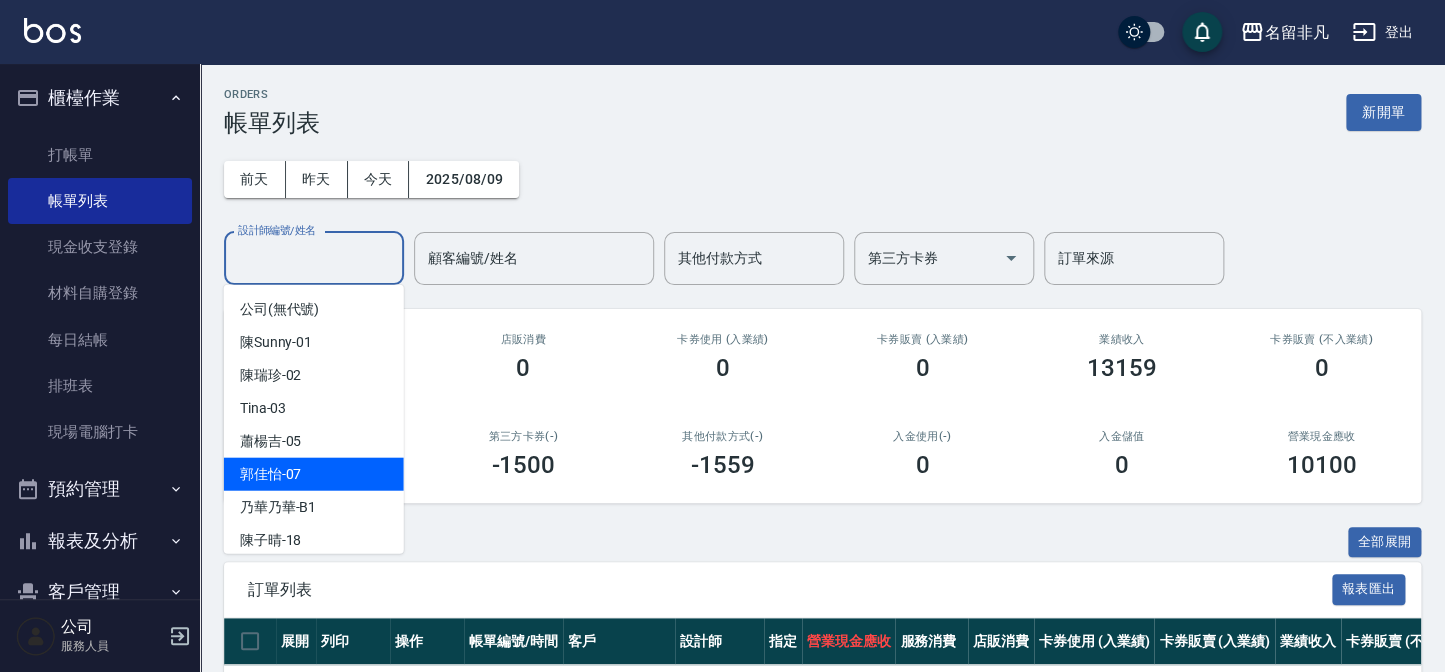 click on "郭佳怡 -07" at bounding box center [314, 474] 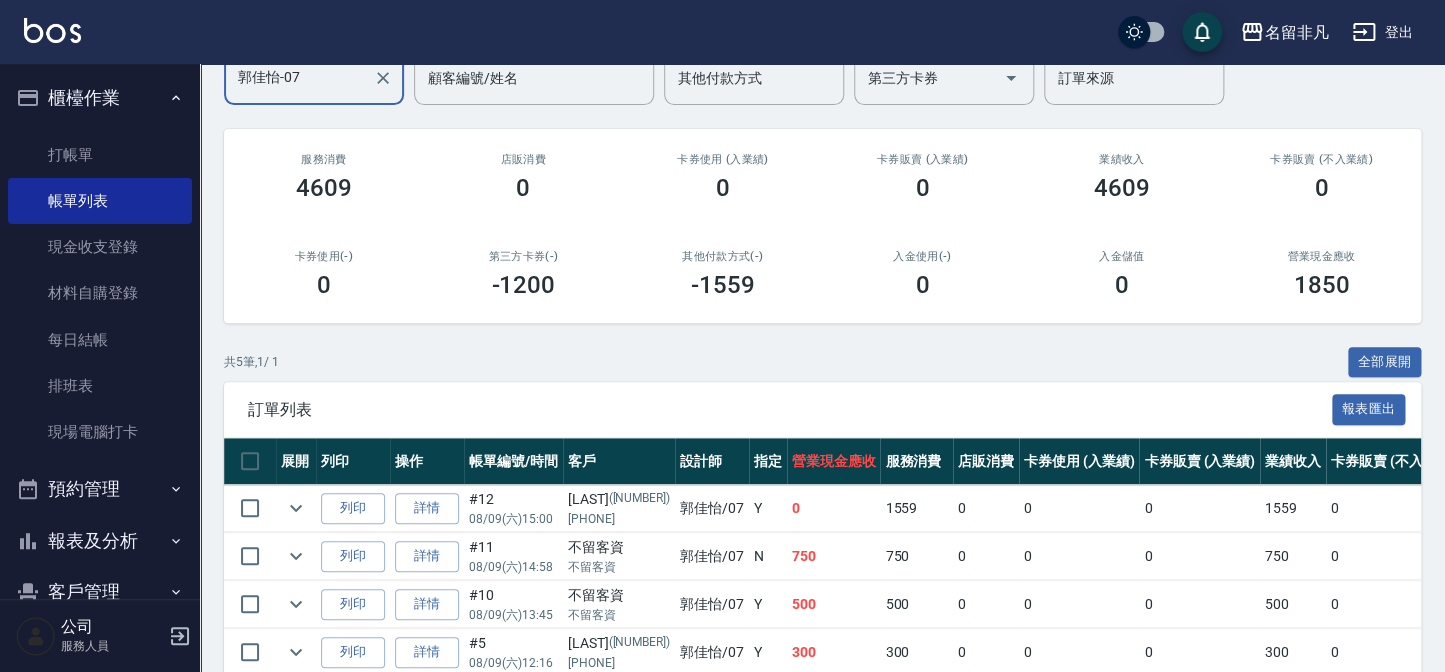 scroll, scrollTop: 0, scrollLeft: 0, axis: both 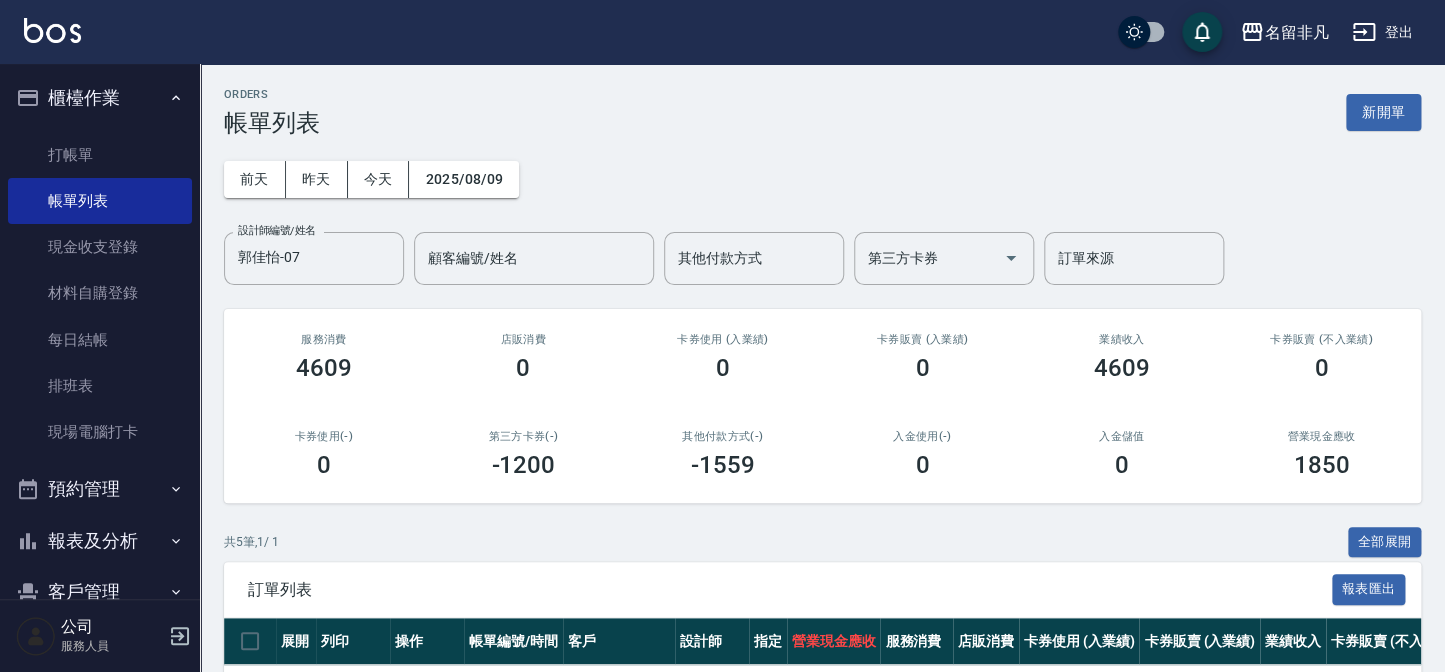 click on "ORDERS 帳單列表 新開單" at bounding box center [822, 112] 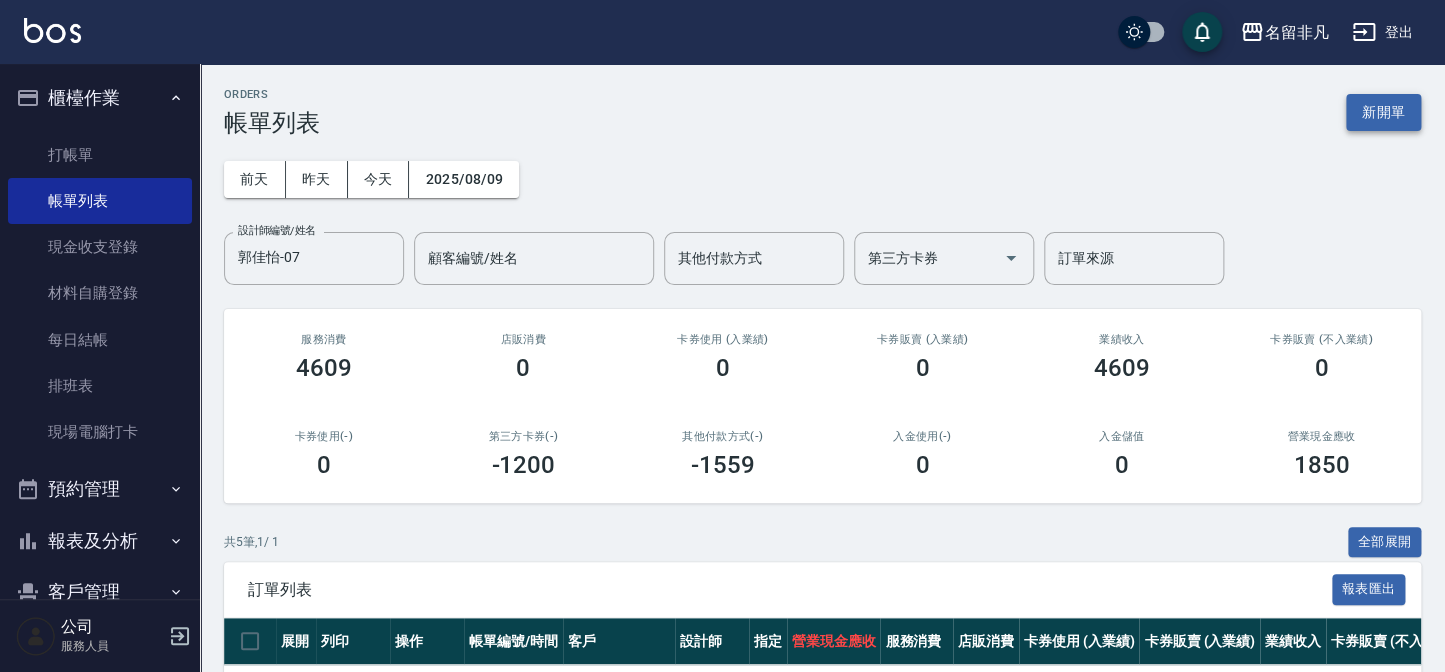 click on "新開單" at bounding box center [1383, 112] 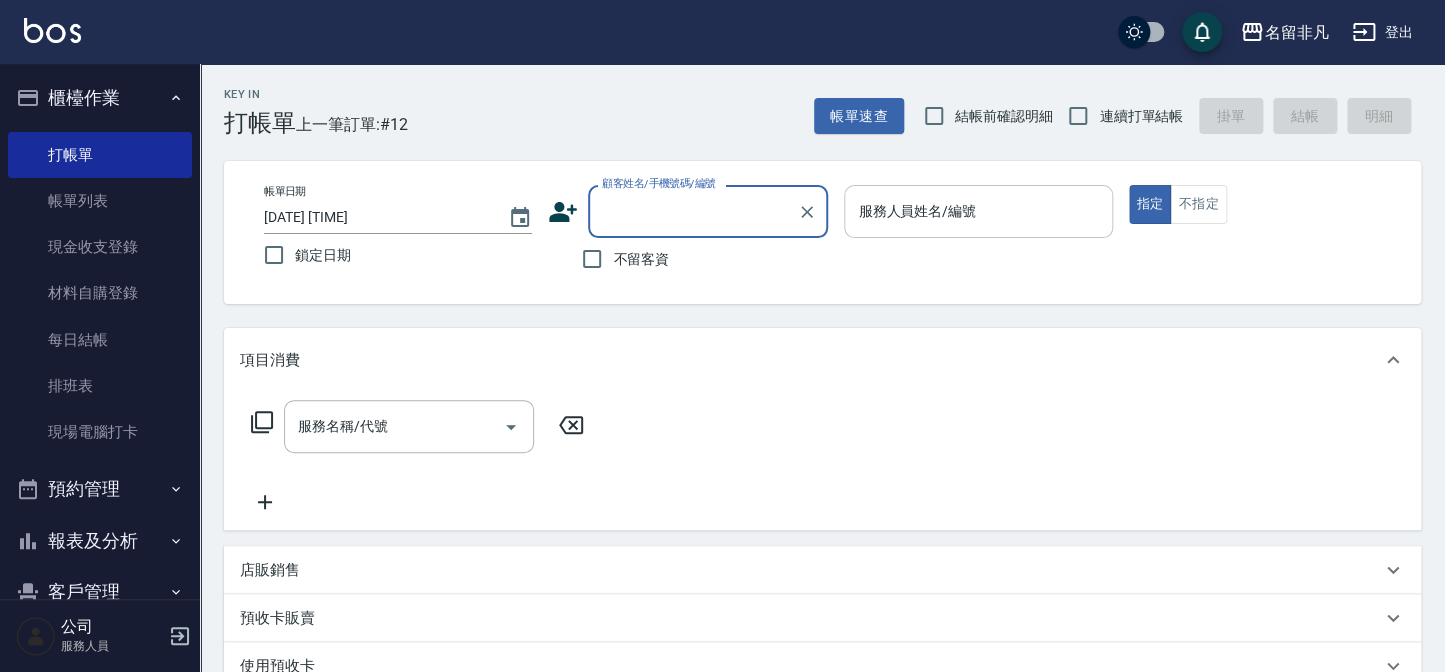 click on "服務人員姓名/編號" at bounding box center [978, 211] 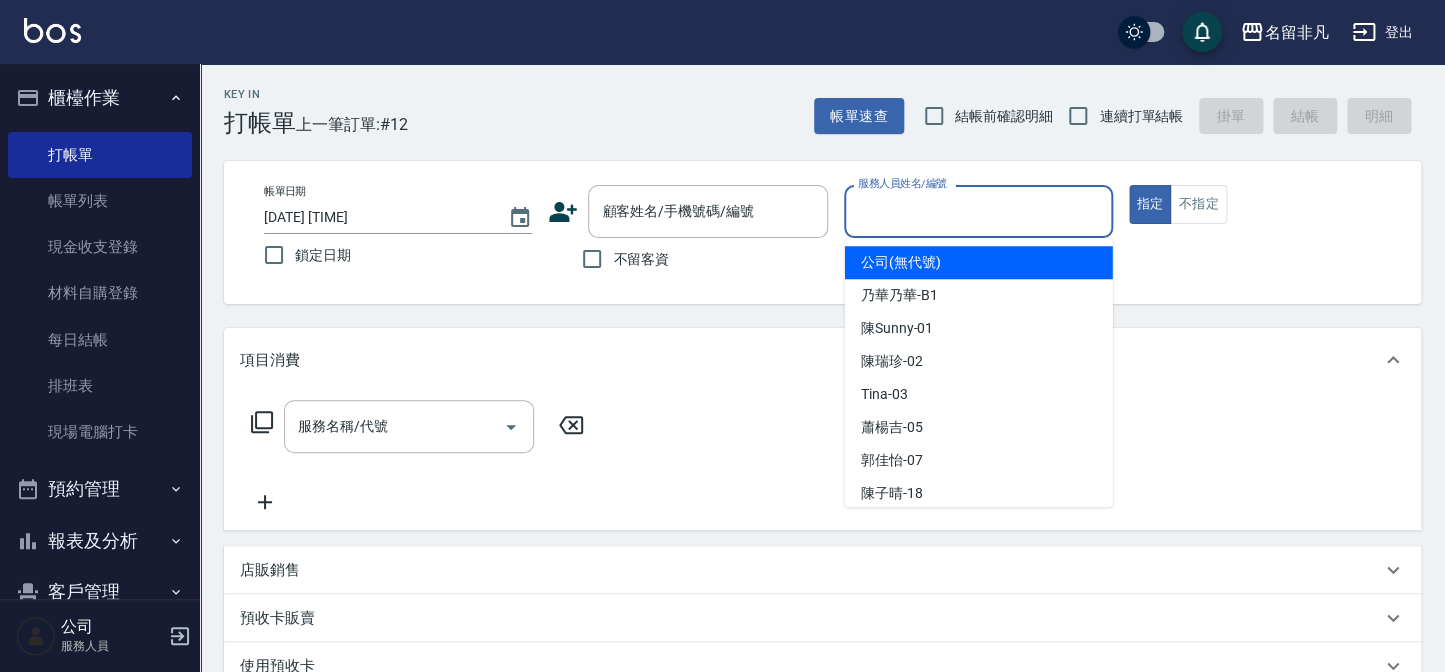 click on "不留客資" at bounding box center [620, 259] 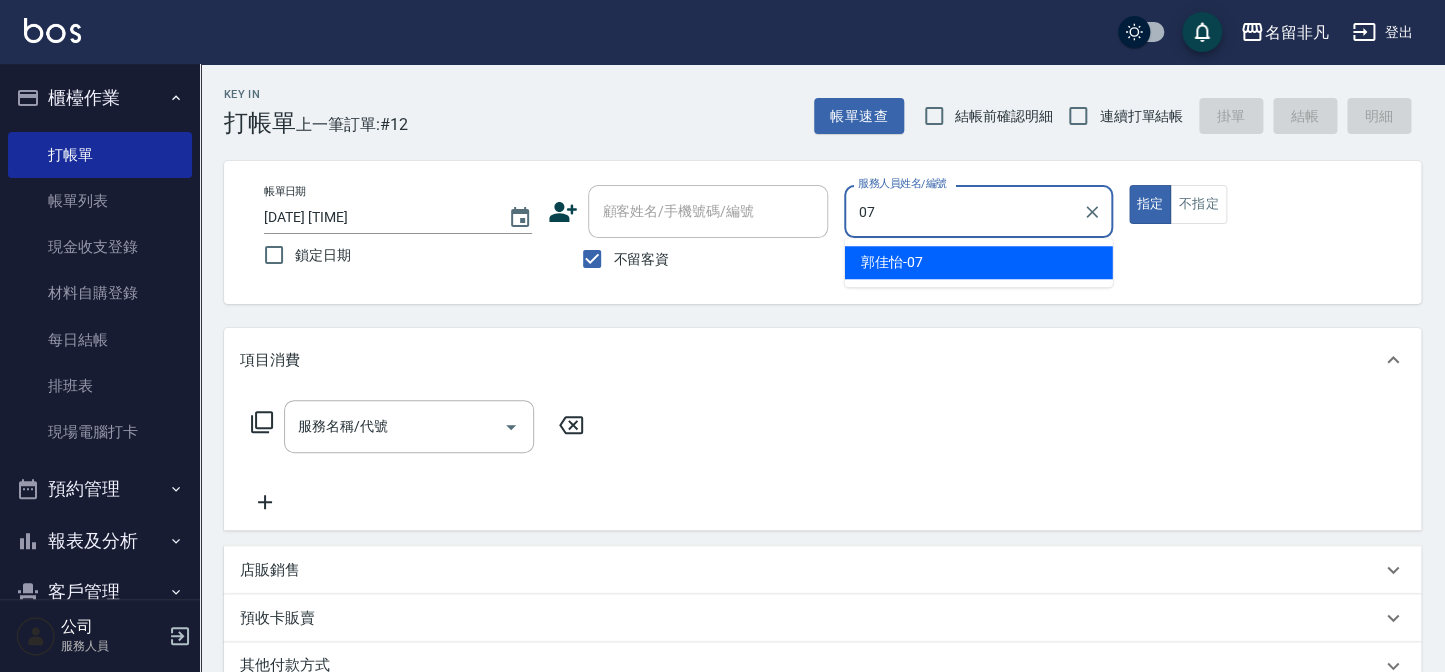 type on "郭佳怡-07" 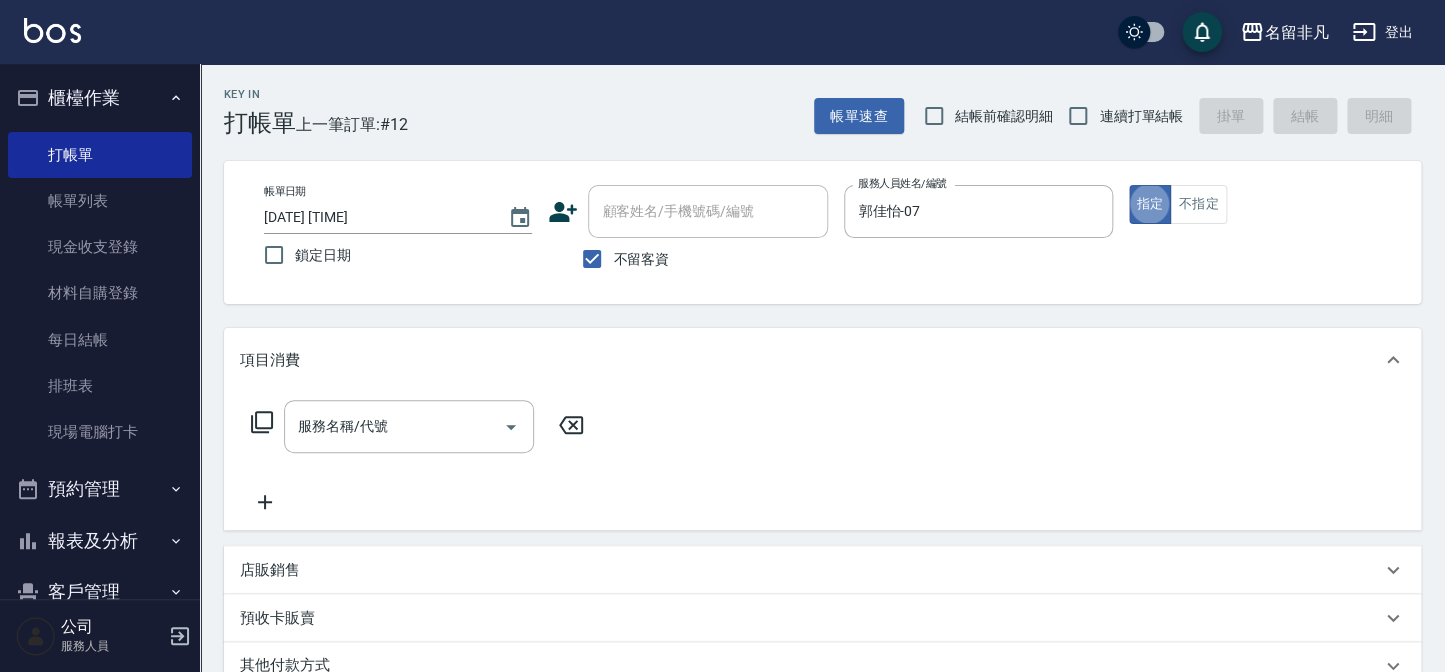 type on "true" 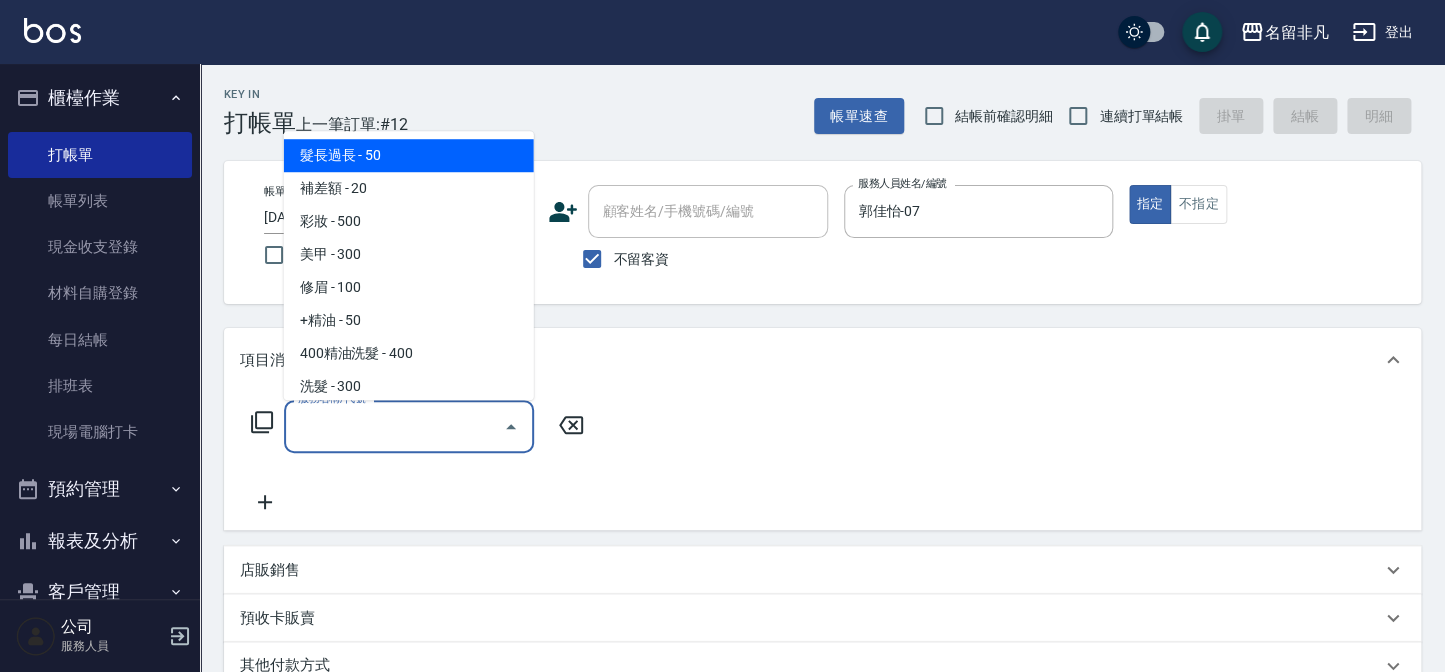 click on "服務名稱/代號" at bounding box center (394, 426) 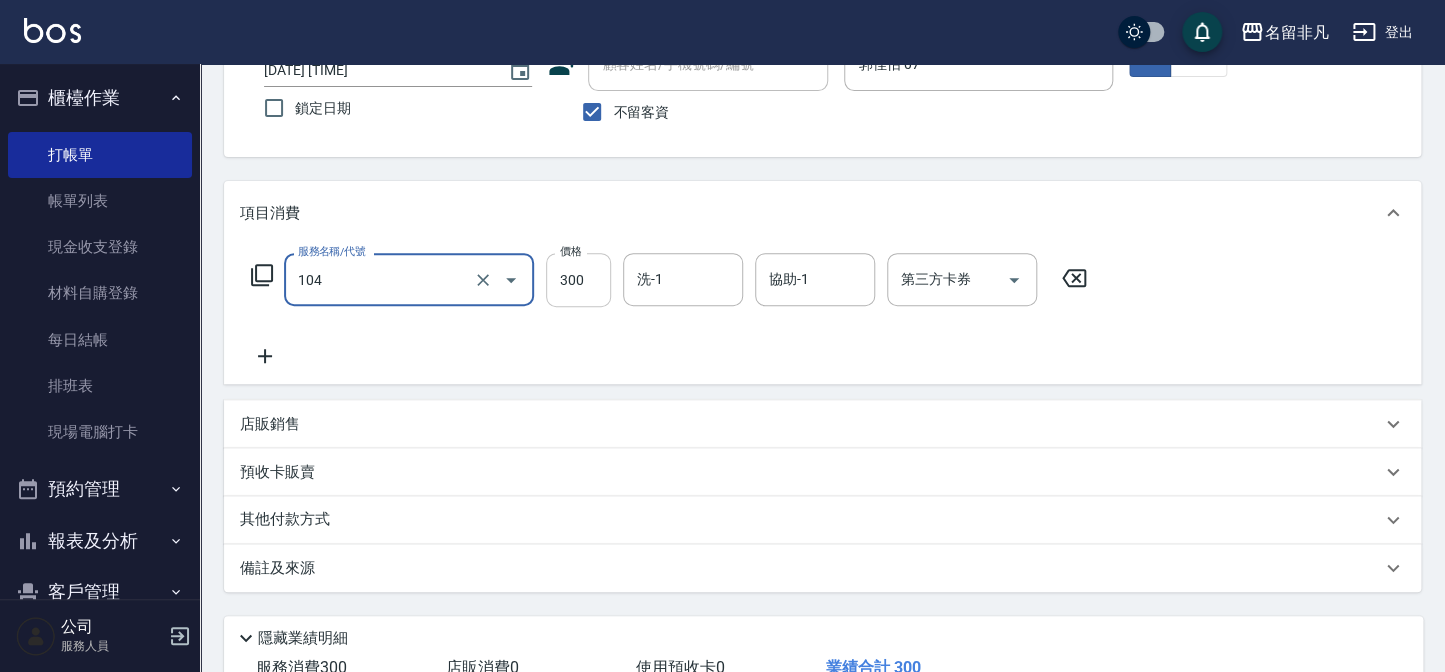 scroll, scrollTop: 181, scrollLeft: 0, axis: vertical 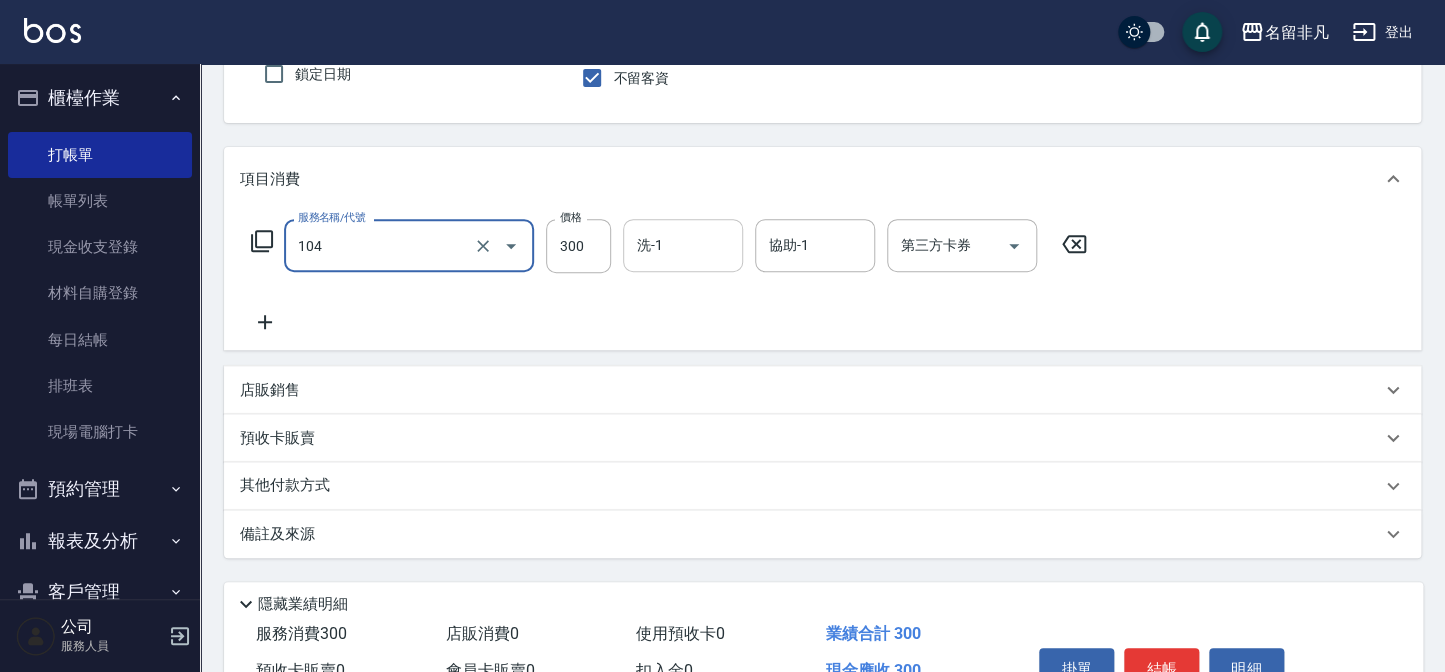 click on "洗-1" at bounding box center [683, 245] 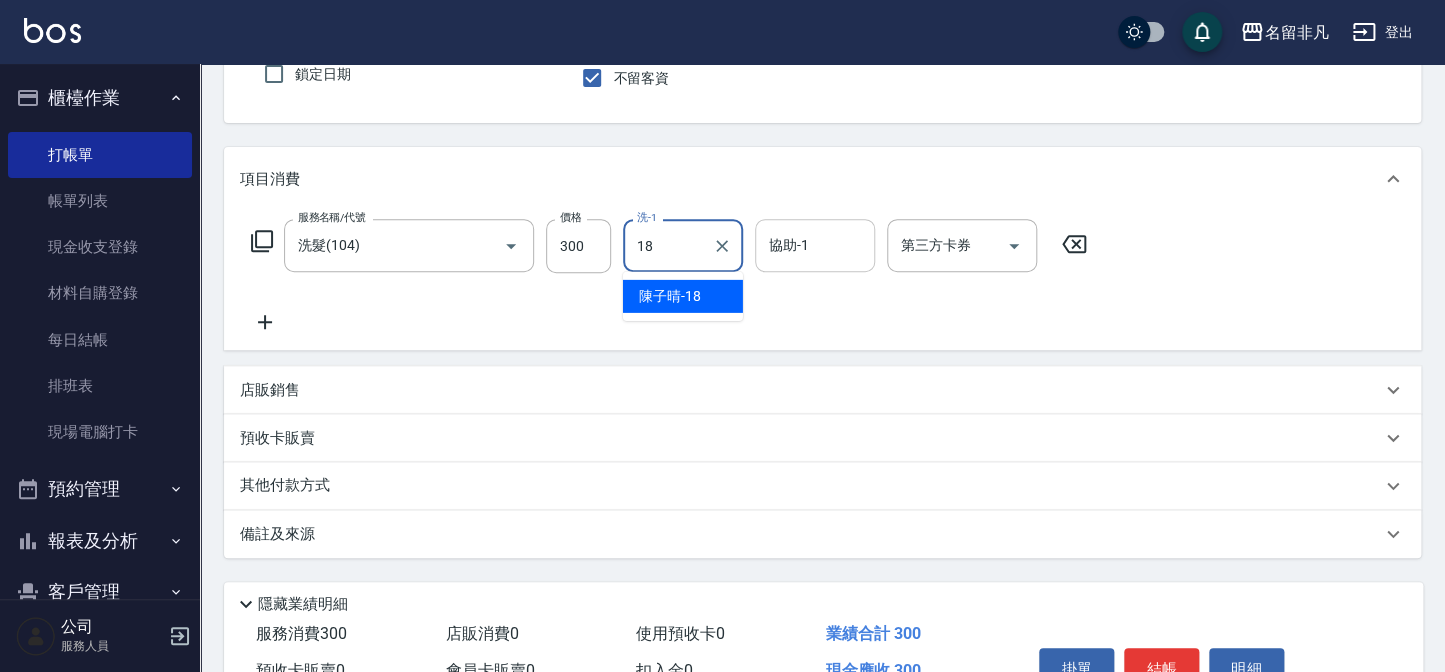 type on "陳子晴-18" 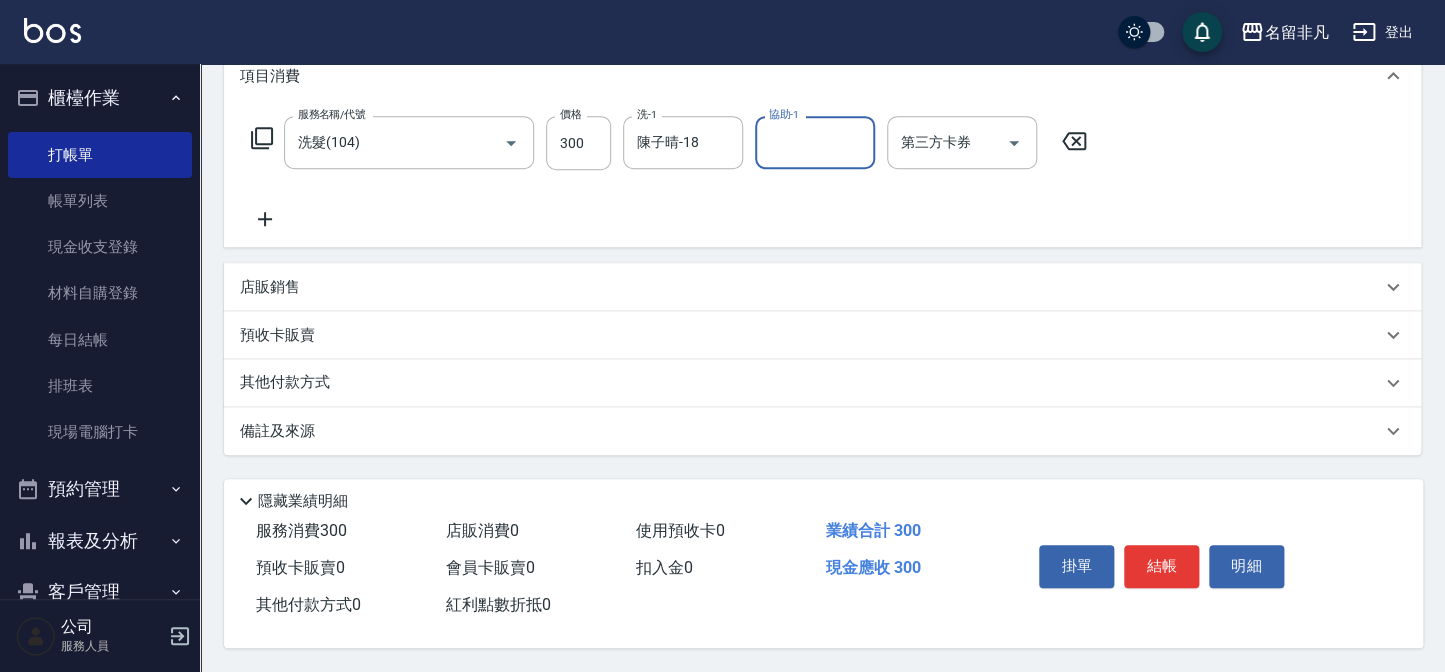 scroll, scrollTop: 289, scrollLeft: 0, axis: vertical 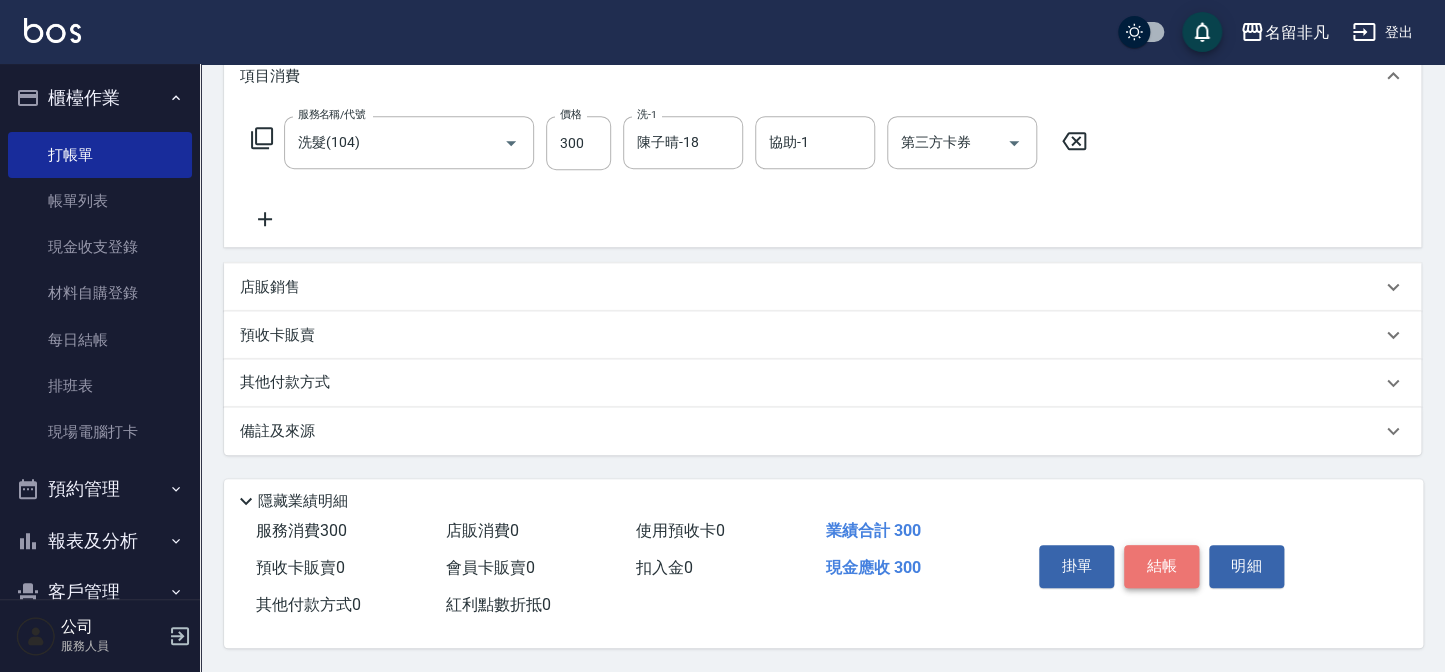 click on "結帳" at bounding box center [1161, 566] 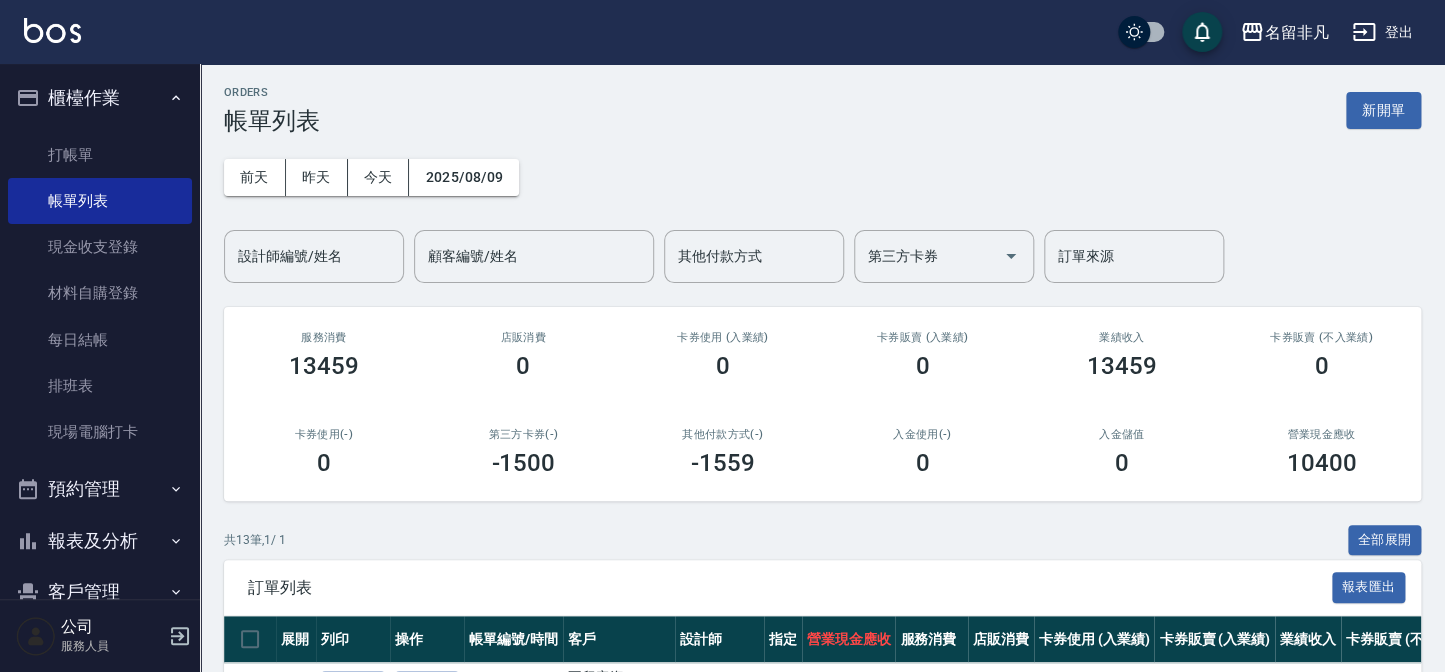 scroll, scrollTop: 0, scrollLeft: 0, axis: both 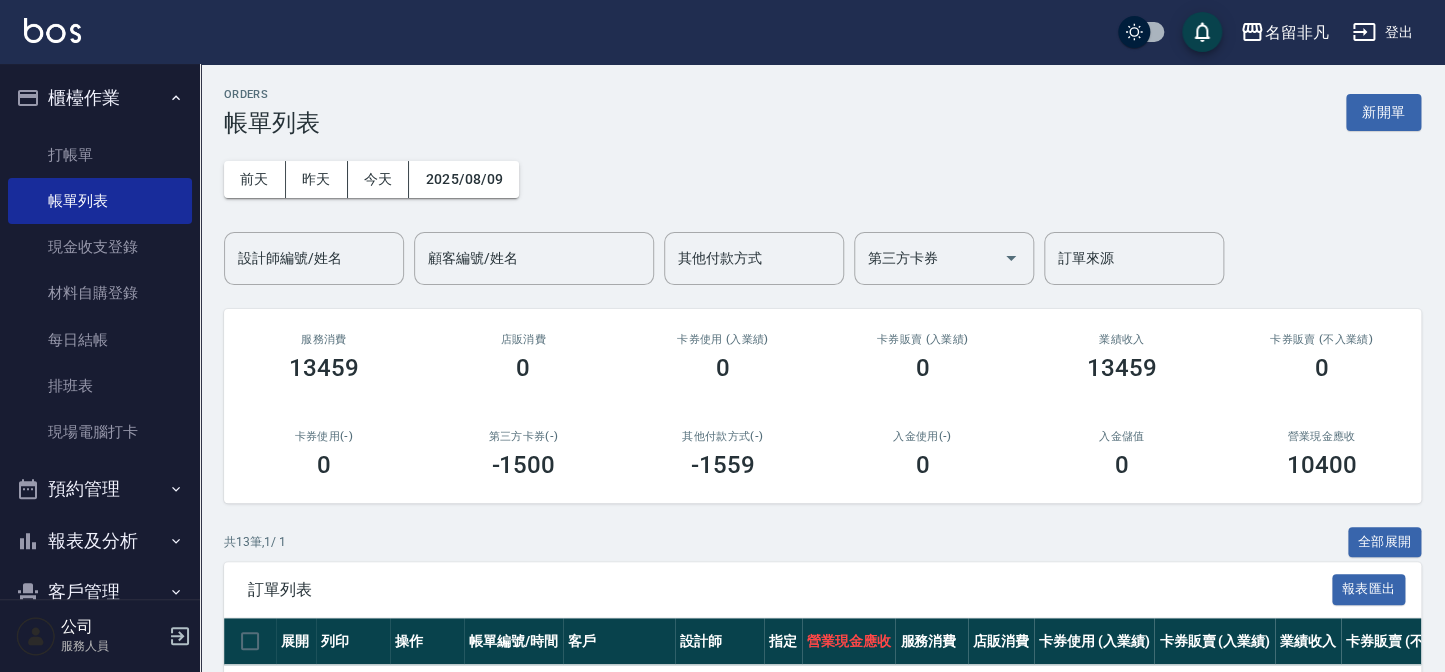 click on "櫃檯作業" at bounding box center [100, 98] 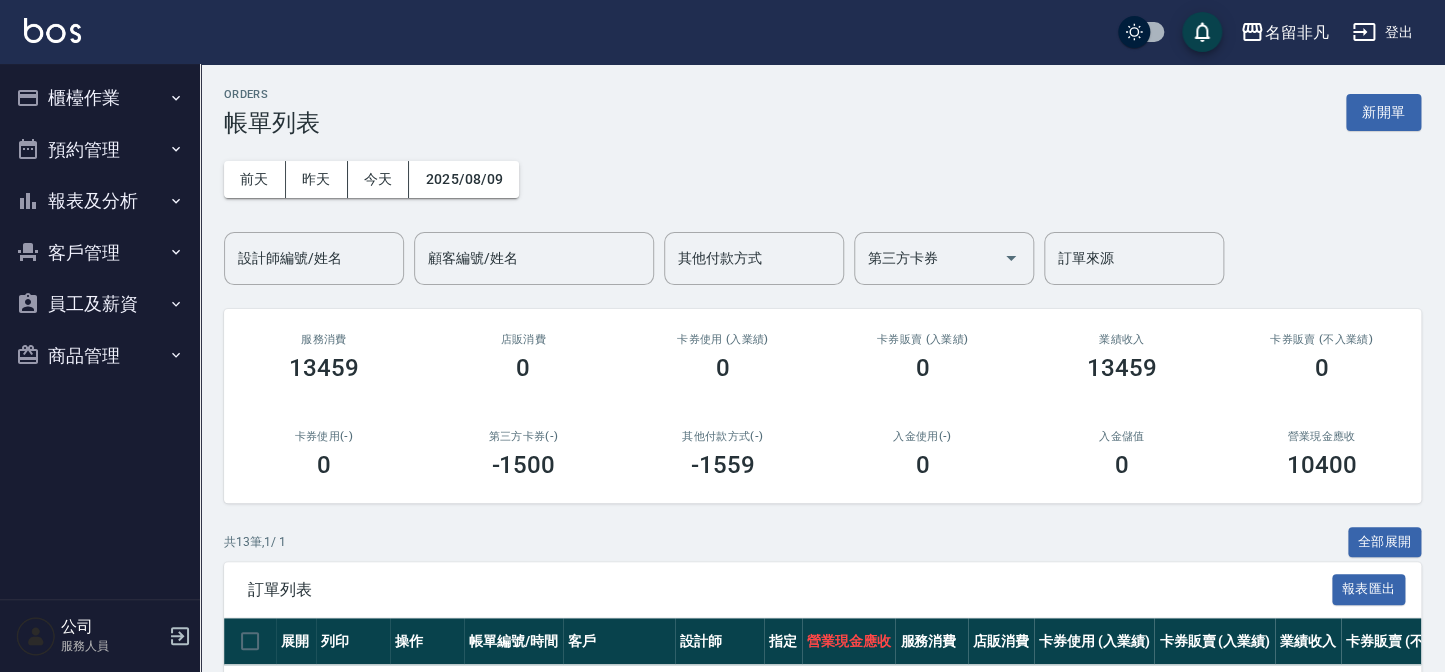 click on "櫃檯作業" at bounding box center (100, 98) 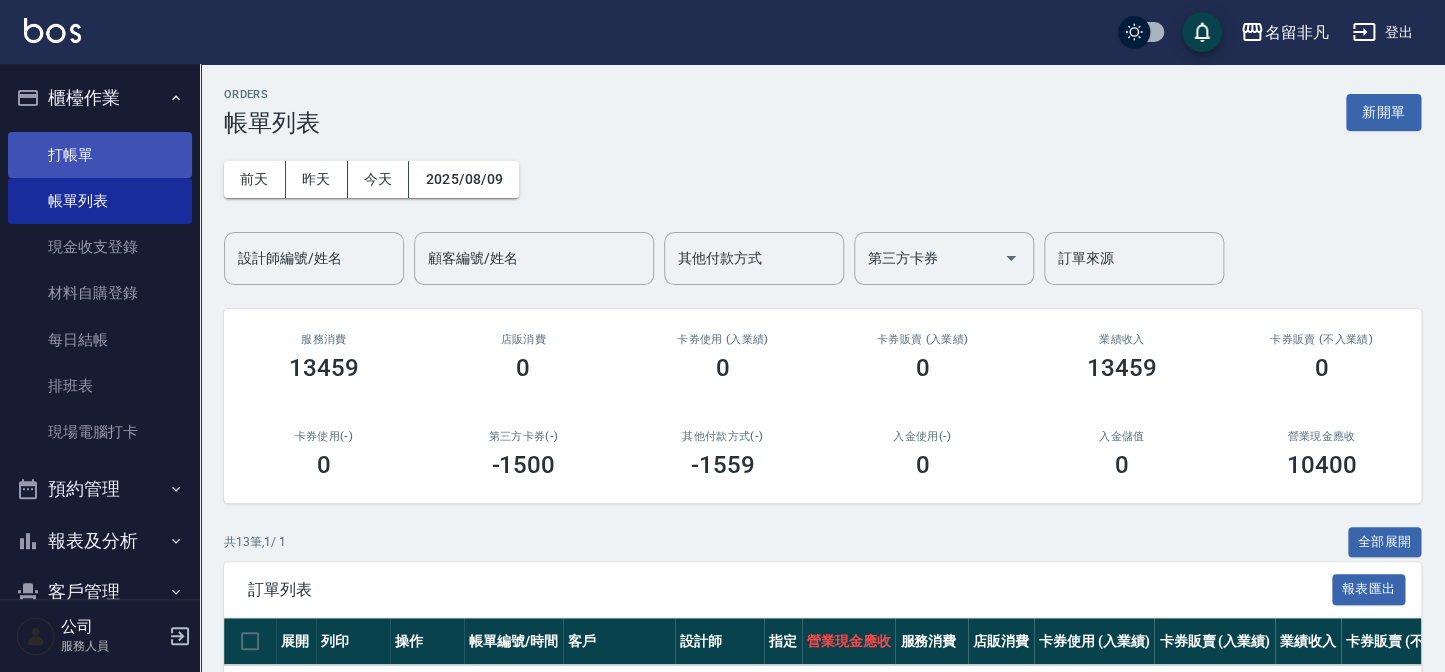 click on "打帳單" at bounding box center (100, 155) 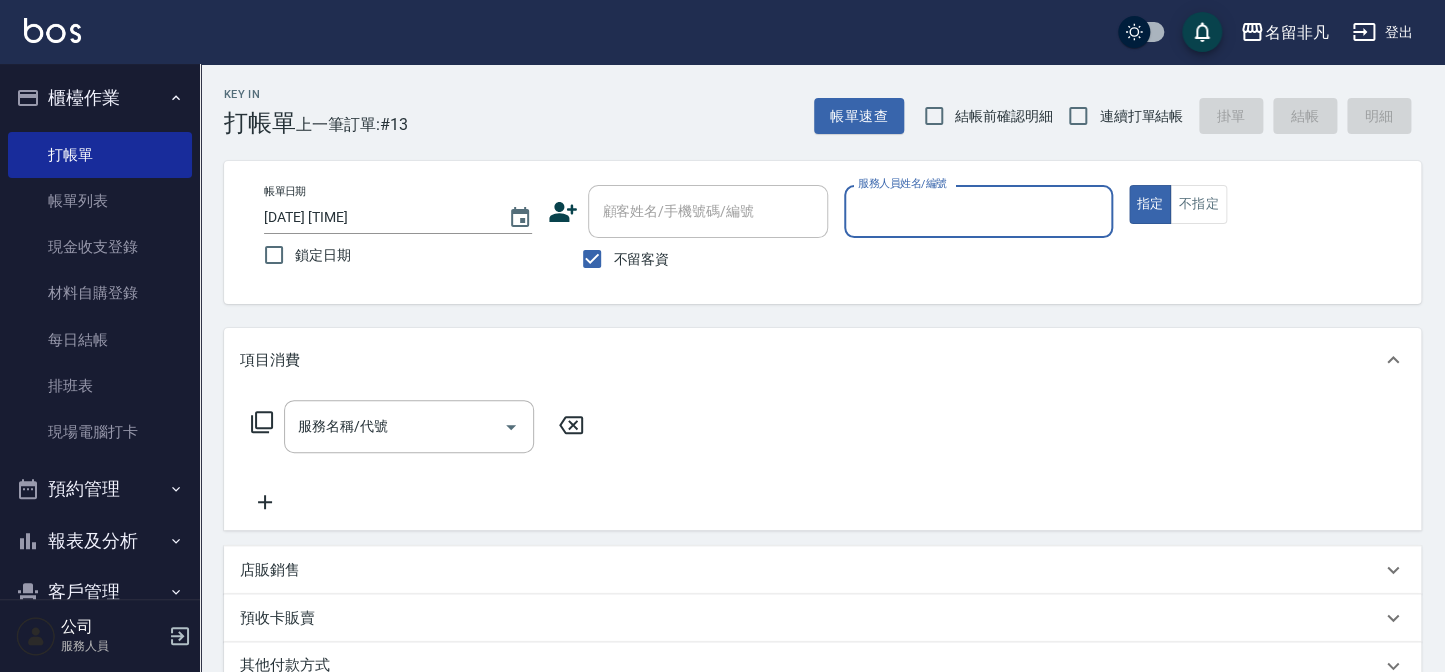 click on "報表及分析" at bounding box center [100, 541] 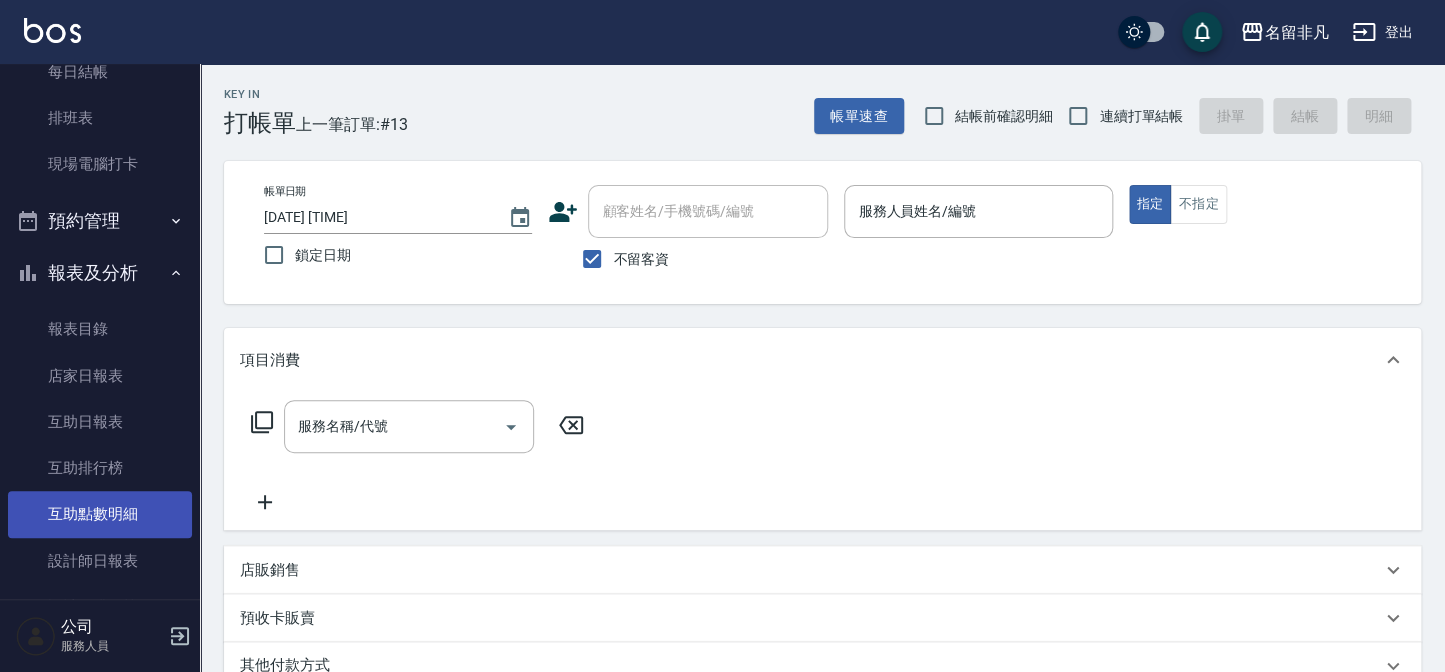 scroll, scrollTop: 363, scrollLeft: 0, axis: vertical 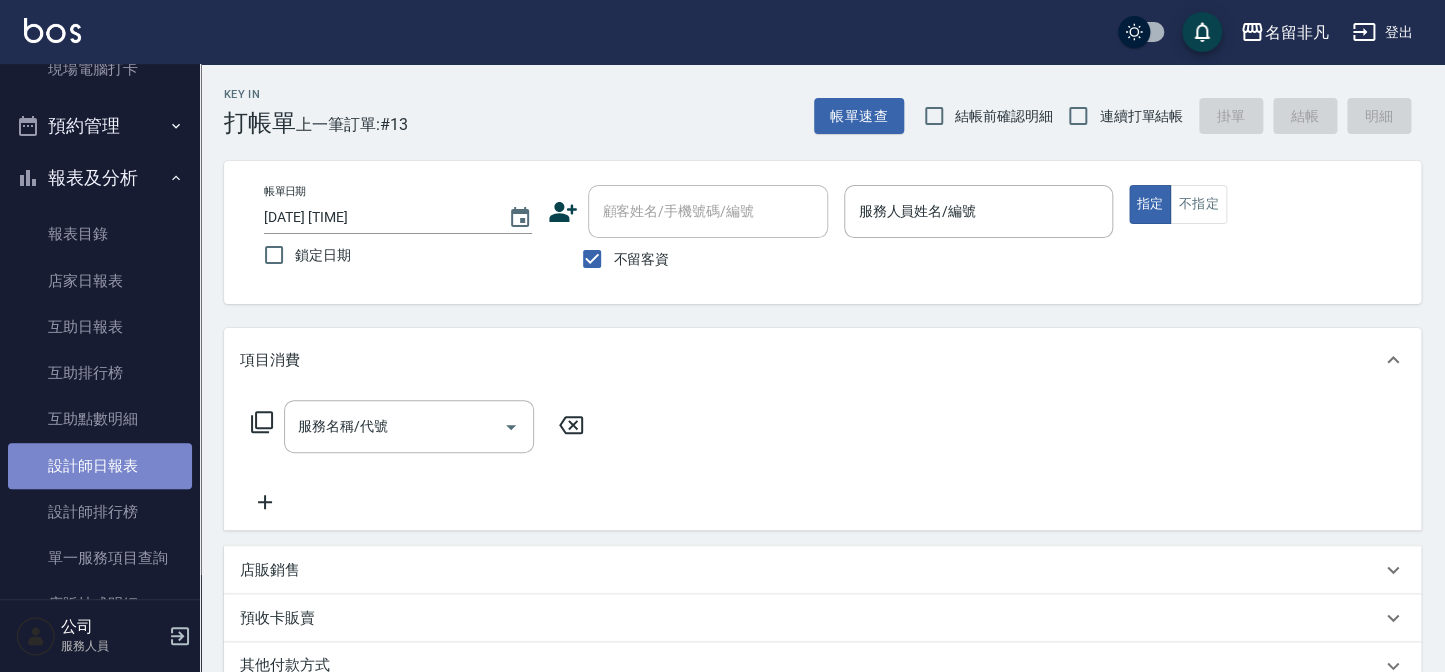 click on "設計師日報表" at bounding box center (100, 466) 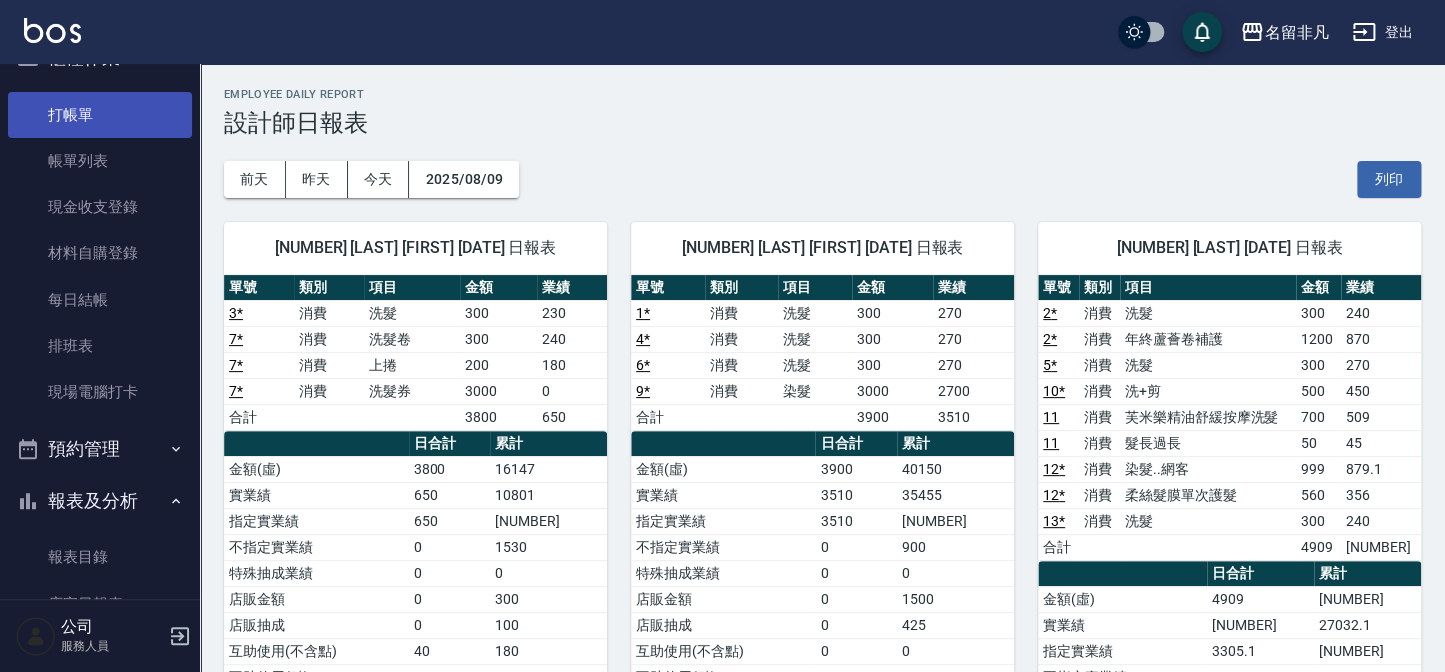 scroll, scrollTop: 0, scrollLeft: 0, axis: both 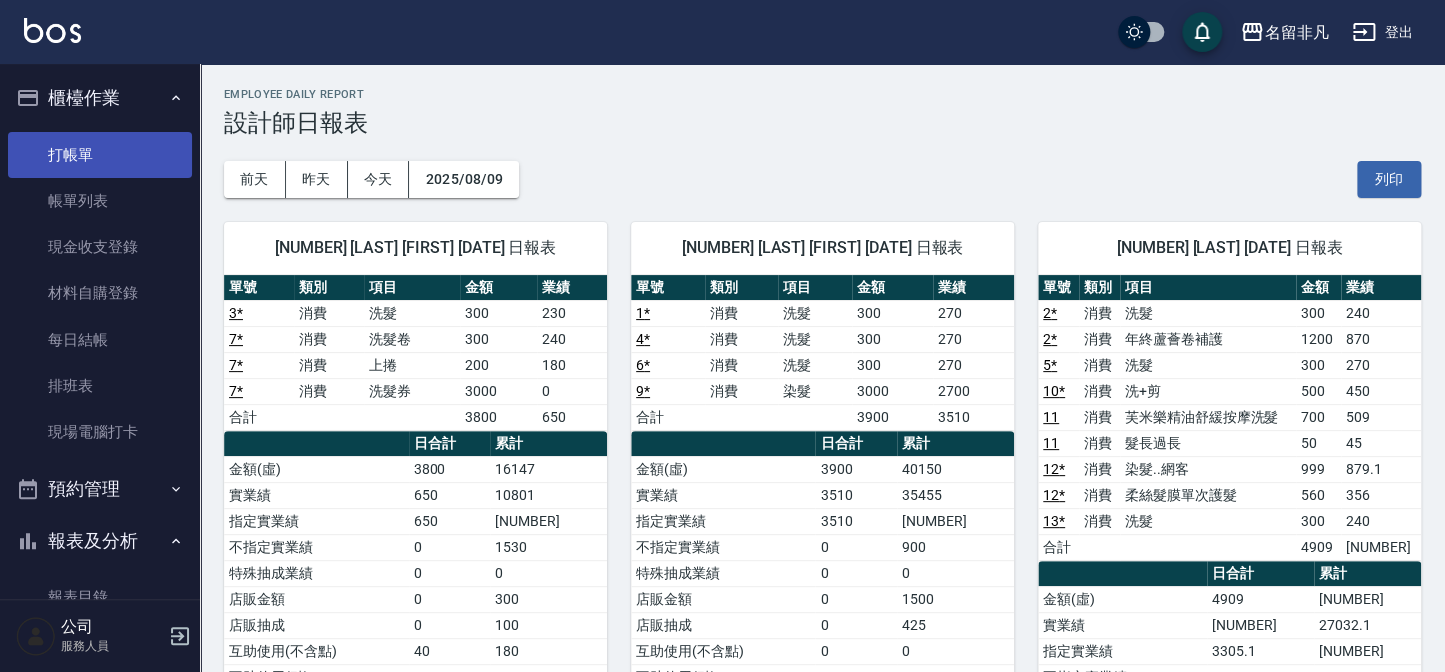 click on "打帳單" at bounding box center (100, 155) 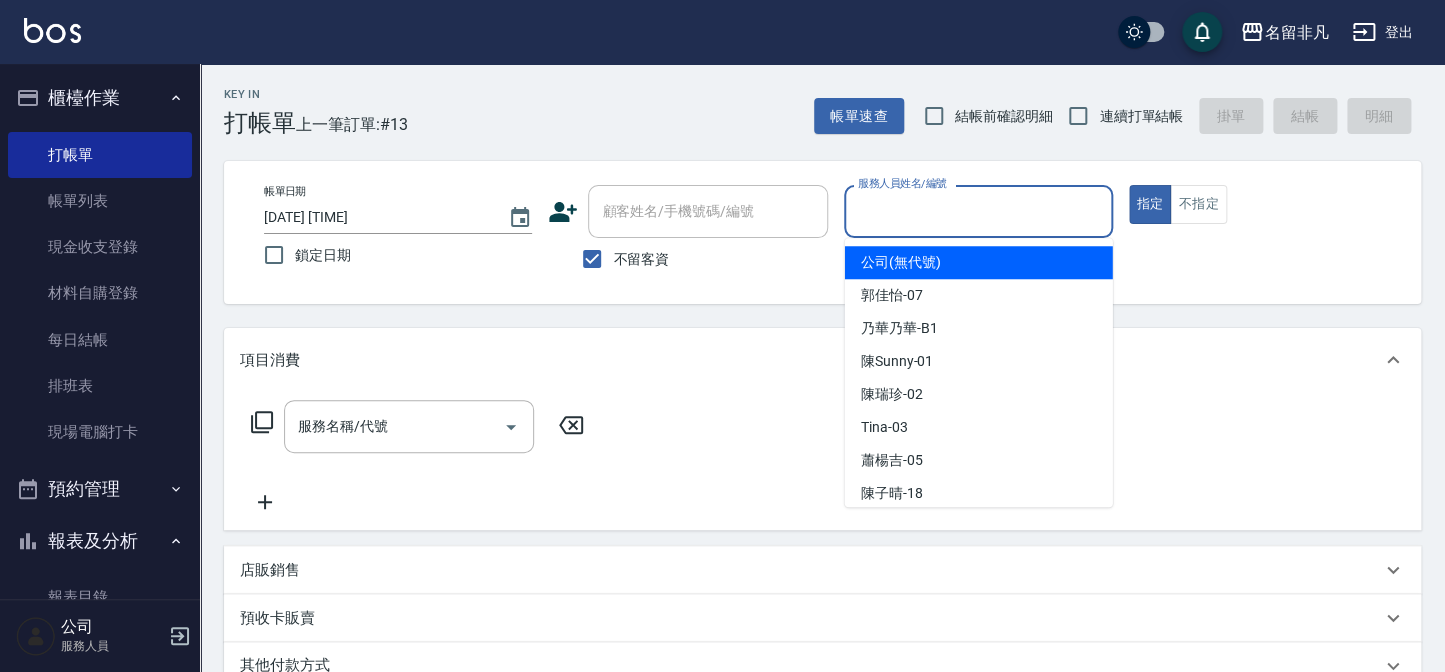 drag, startPoint x: 976, startPoint y: 201, endPoint x: 935, endPoint y: 320, distance: 125.865005 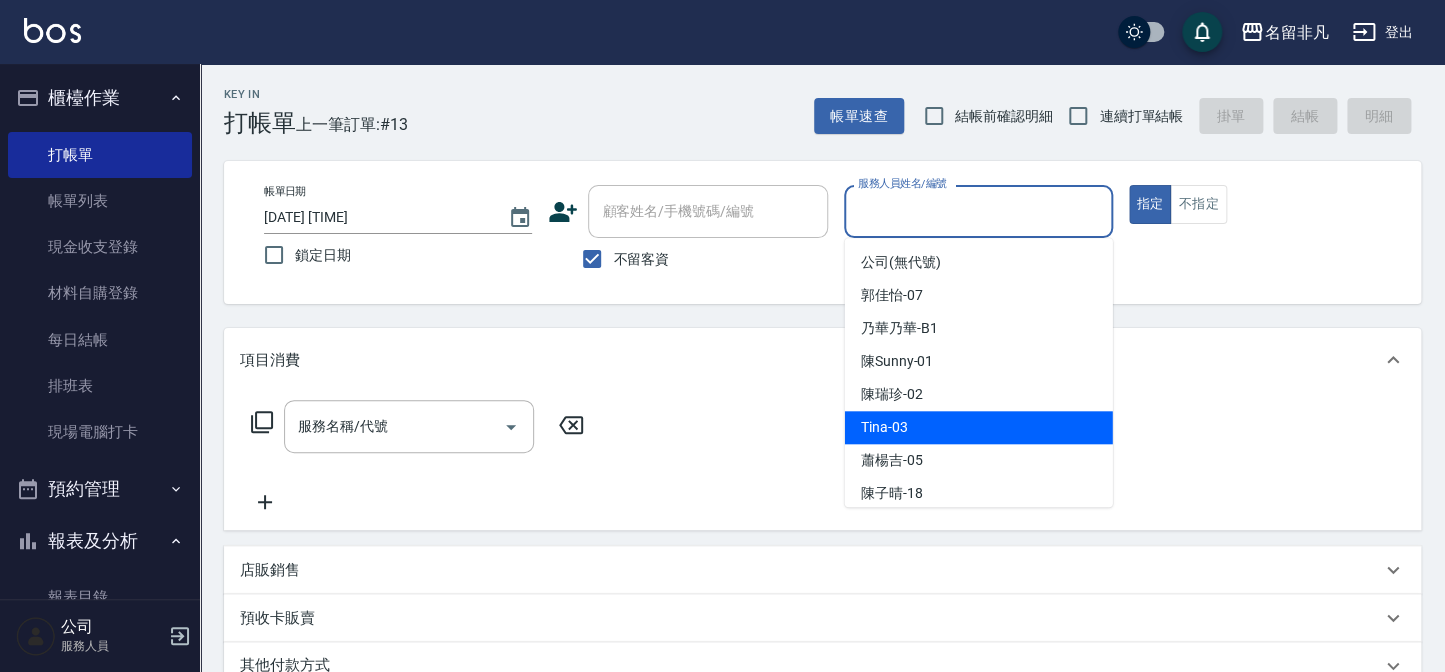 click on "Tina -03" at bounding box center [979, 427] 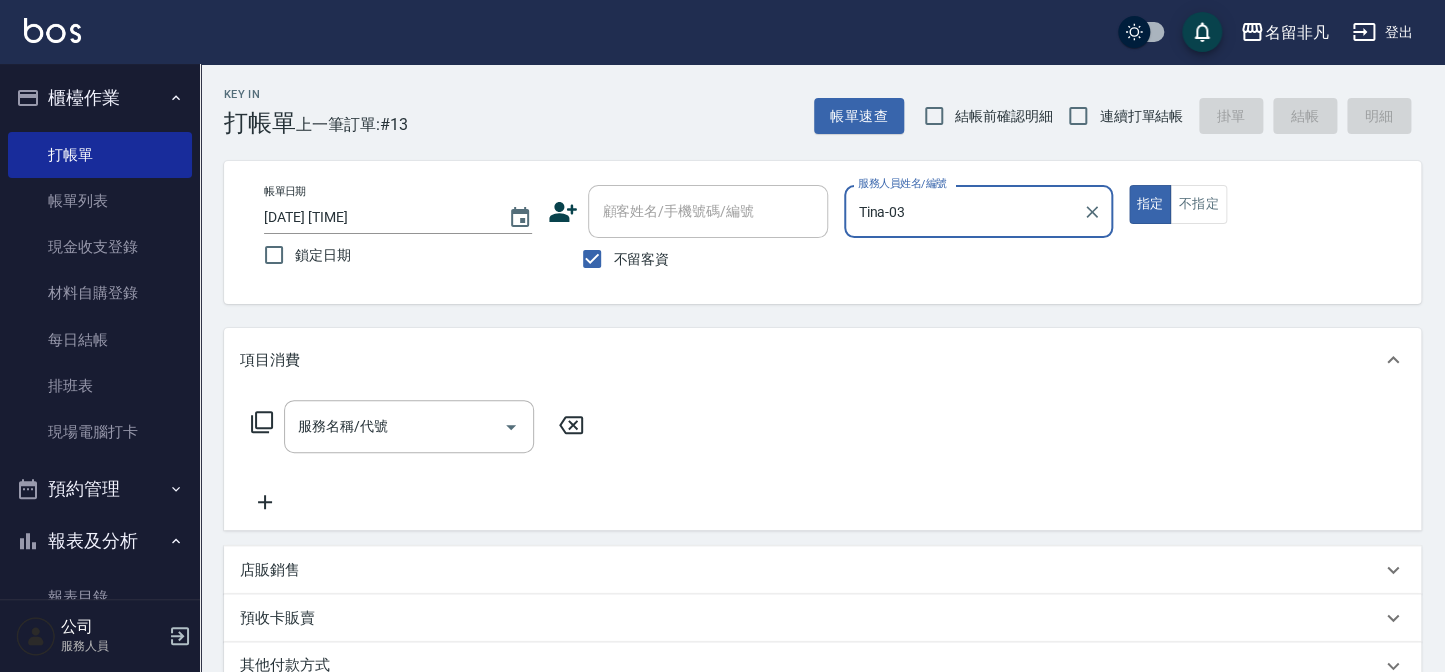 drag, startPoint x: 1150, startPoint y: 199, endPoint x: 781, endPoint y: 266, distance: 375.03333 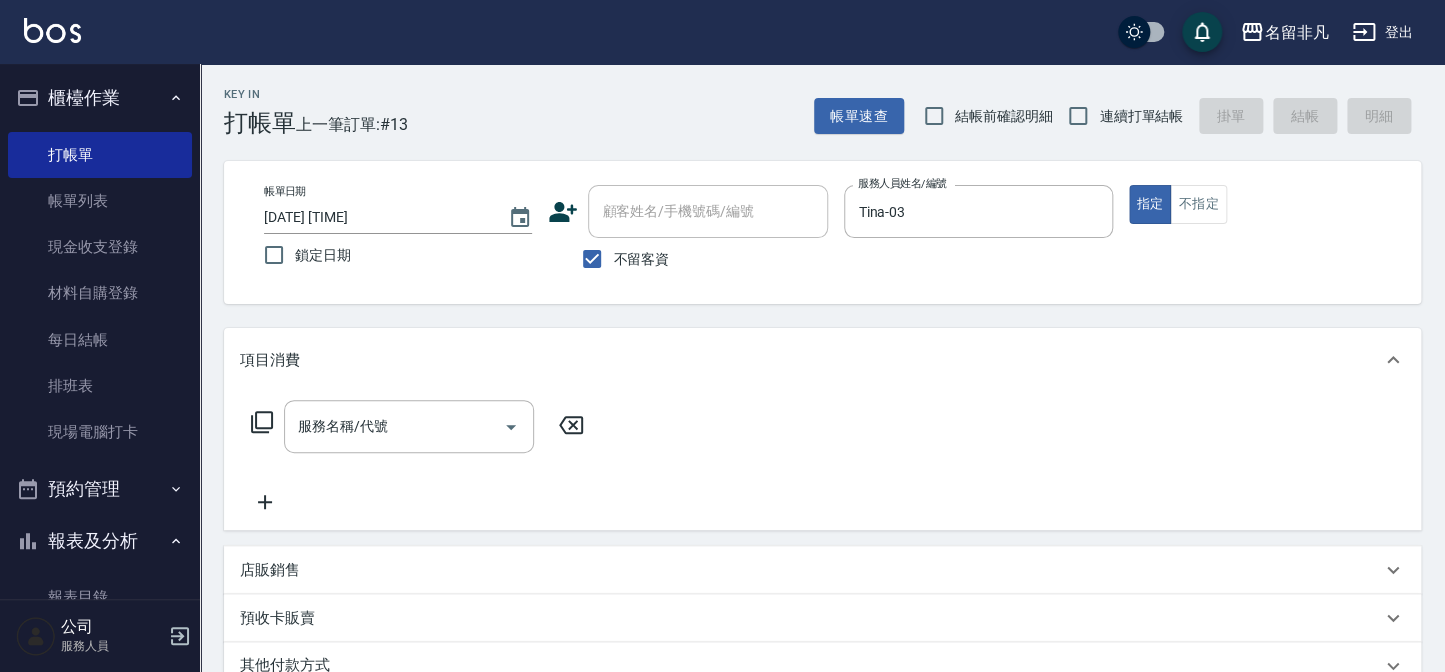 click 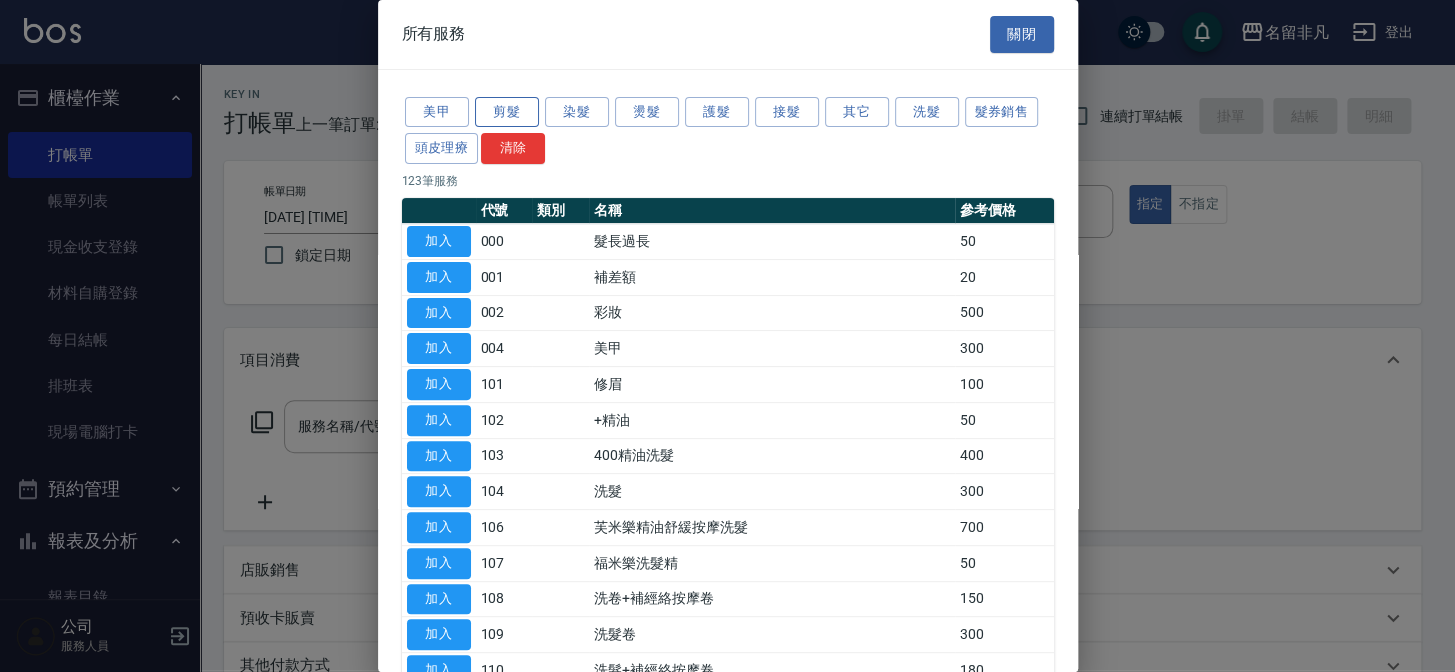 click on "剪髮" at bounding box center (507, 112) 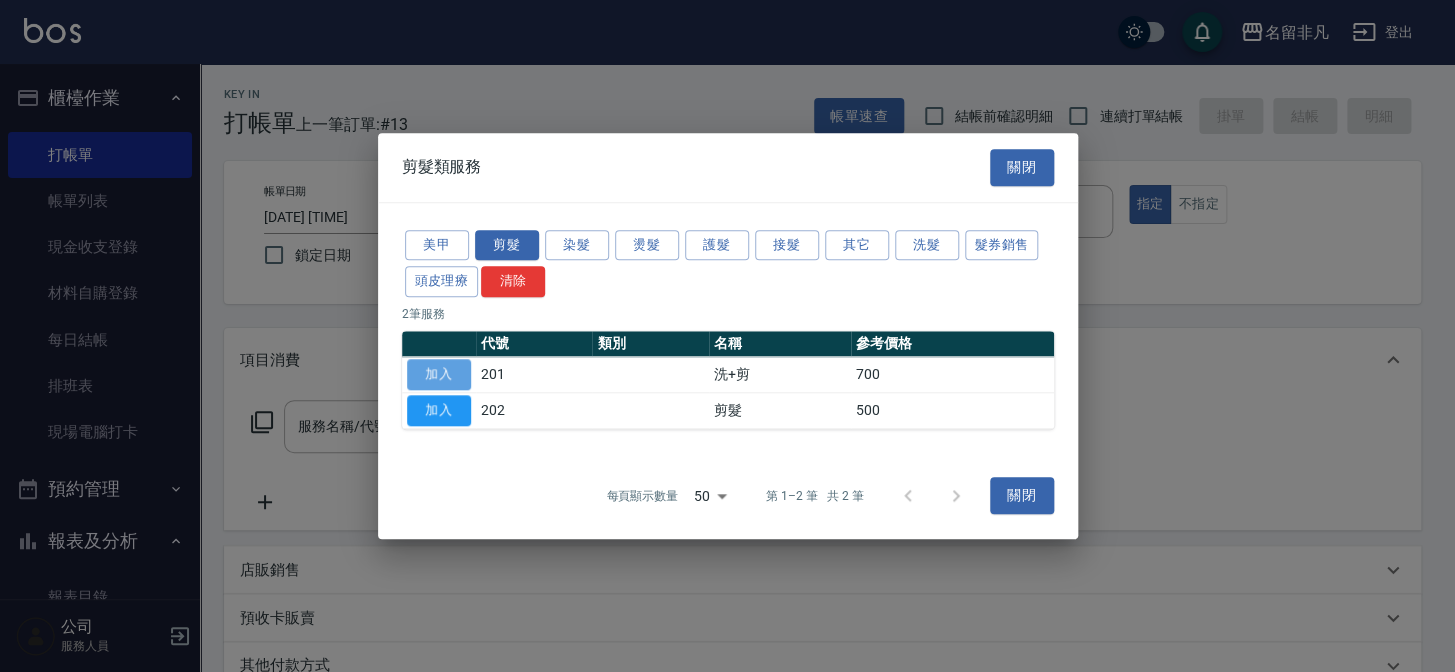 click on "加入" at bounding box center (439, 374) 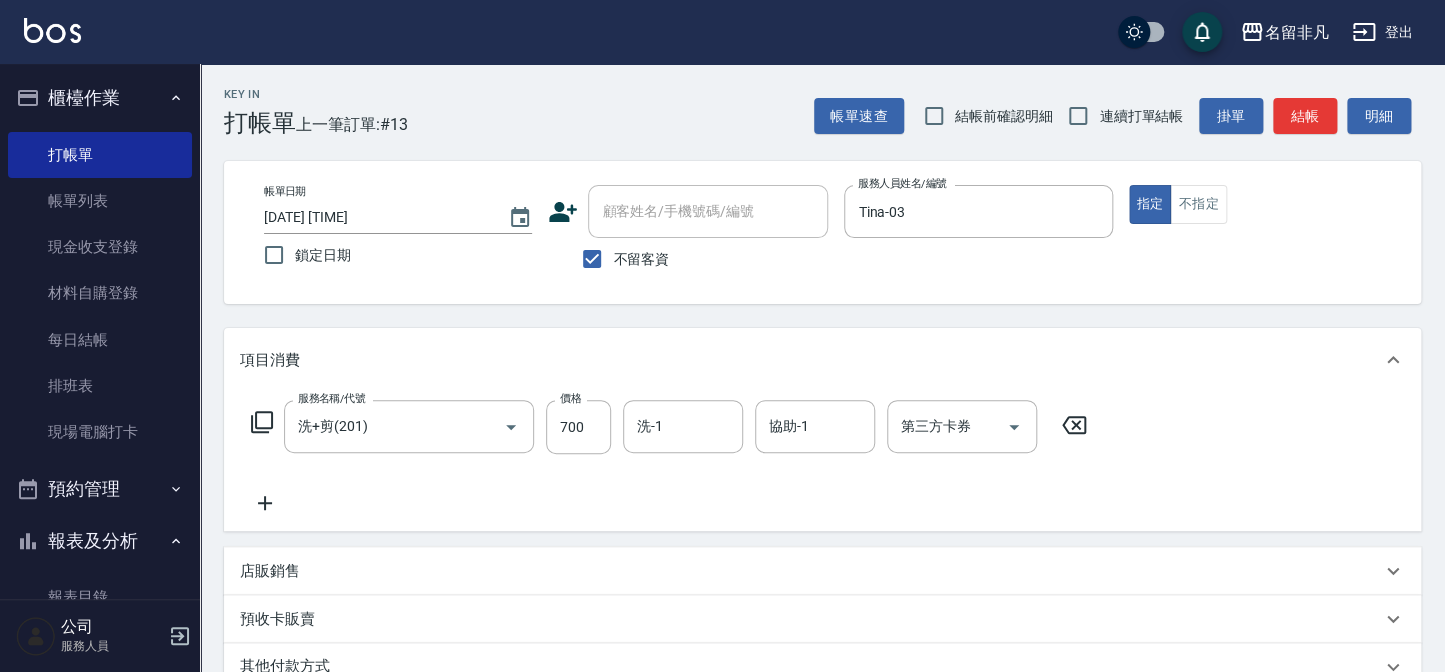 click 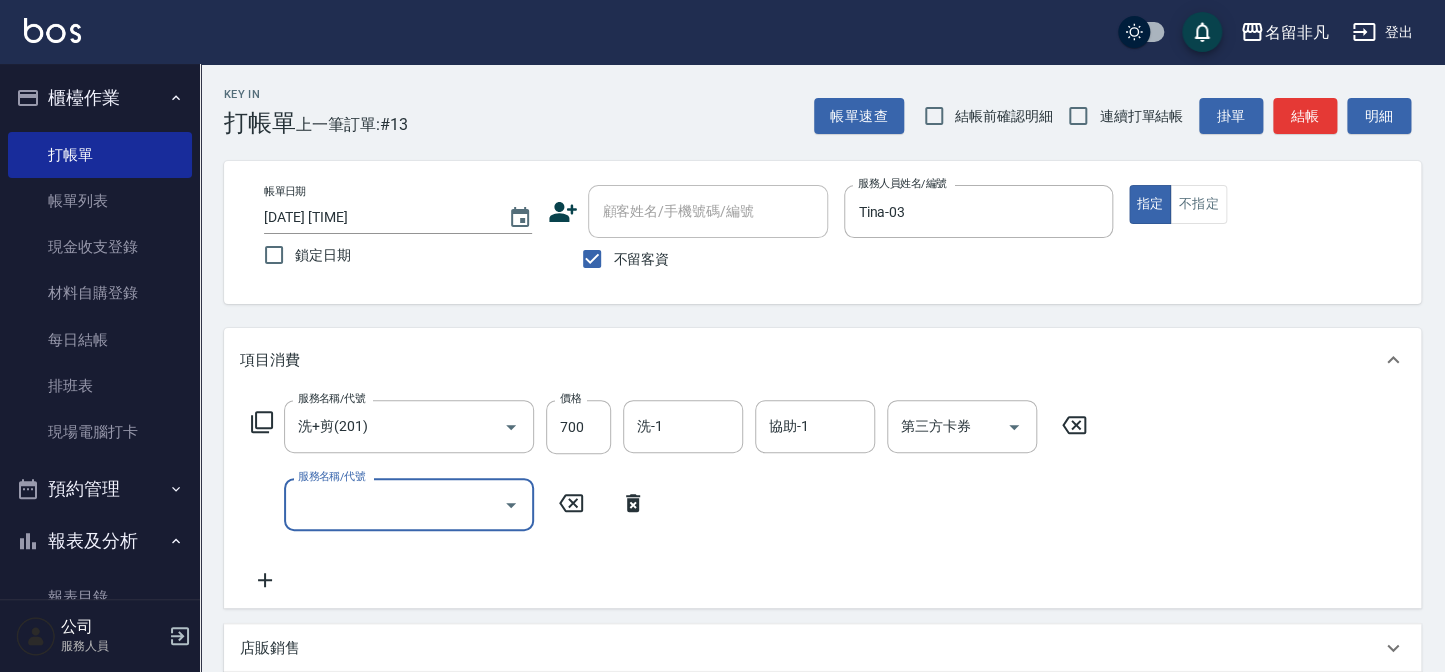 click on "服務名稱/代號" at bounding box center [394, 504] 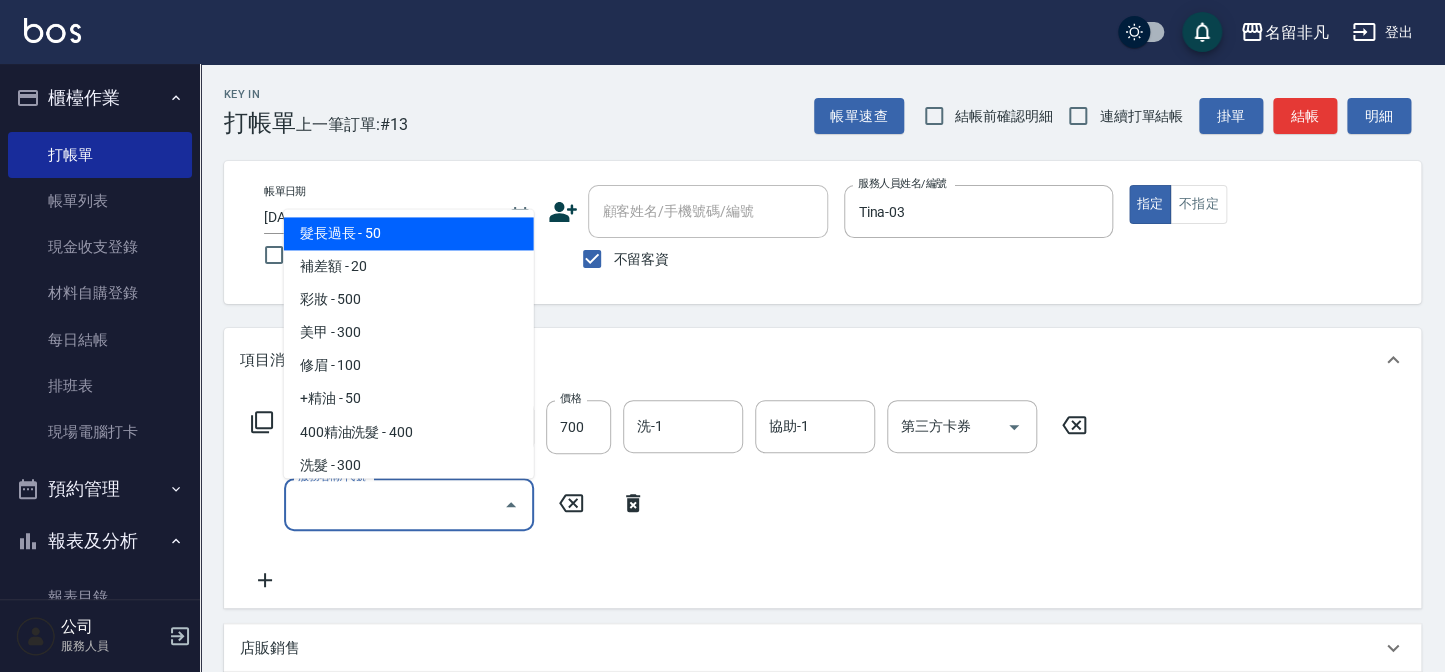 scroll, scrollTop: 3880, scrollLeft: 0, axis: vertical 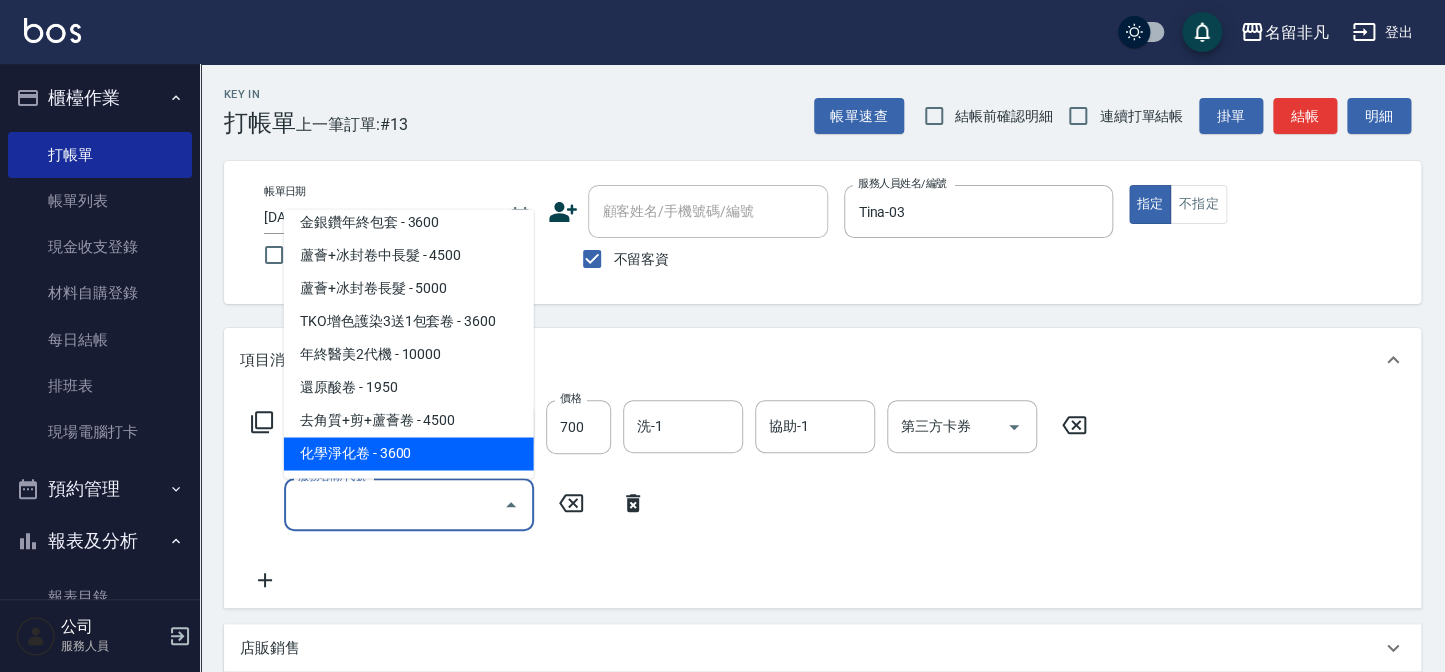 type on "化學淨化卷(933)" 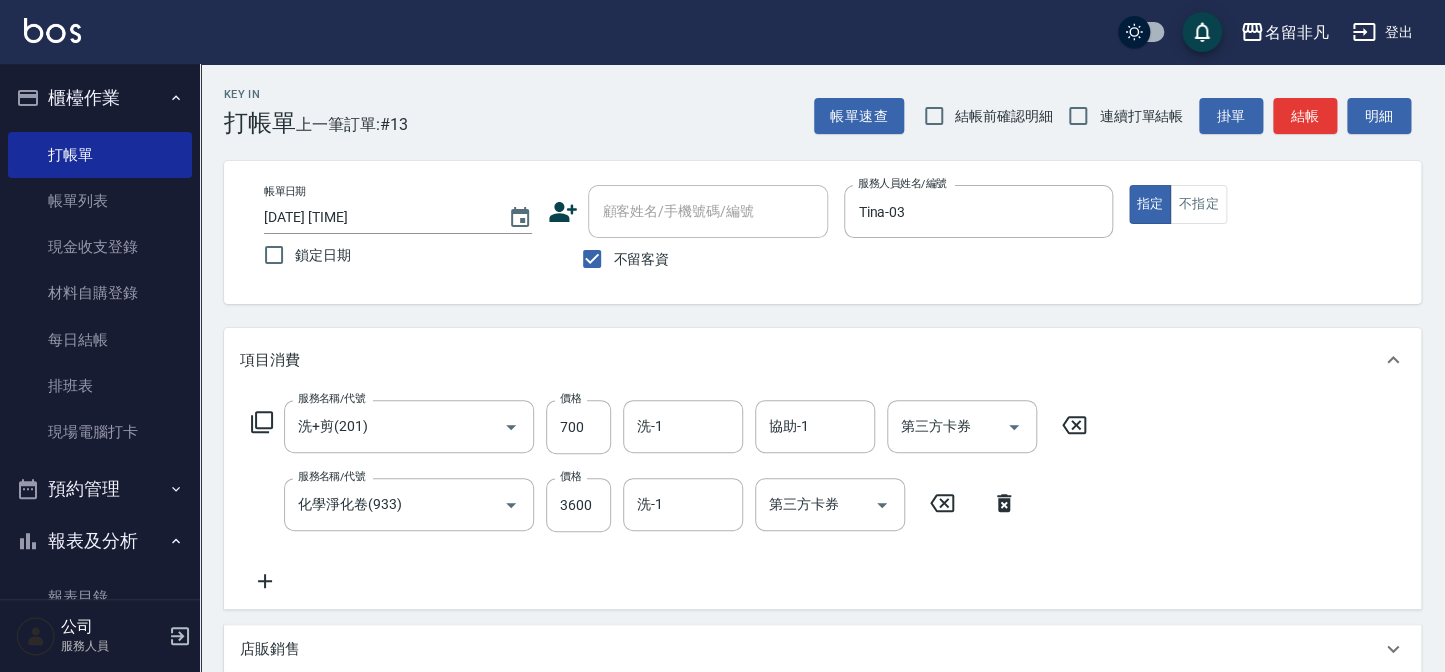 click 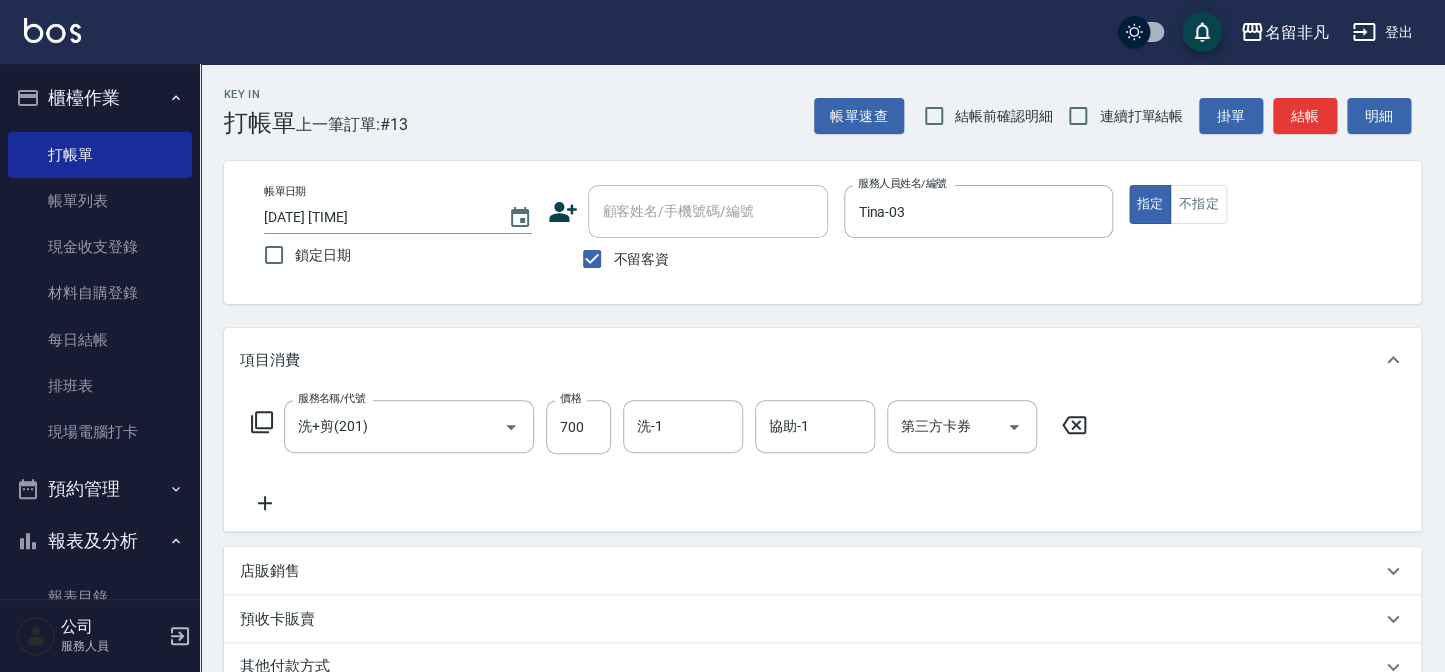 click 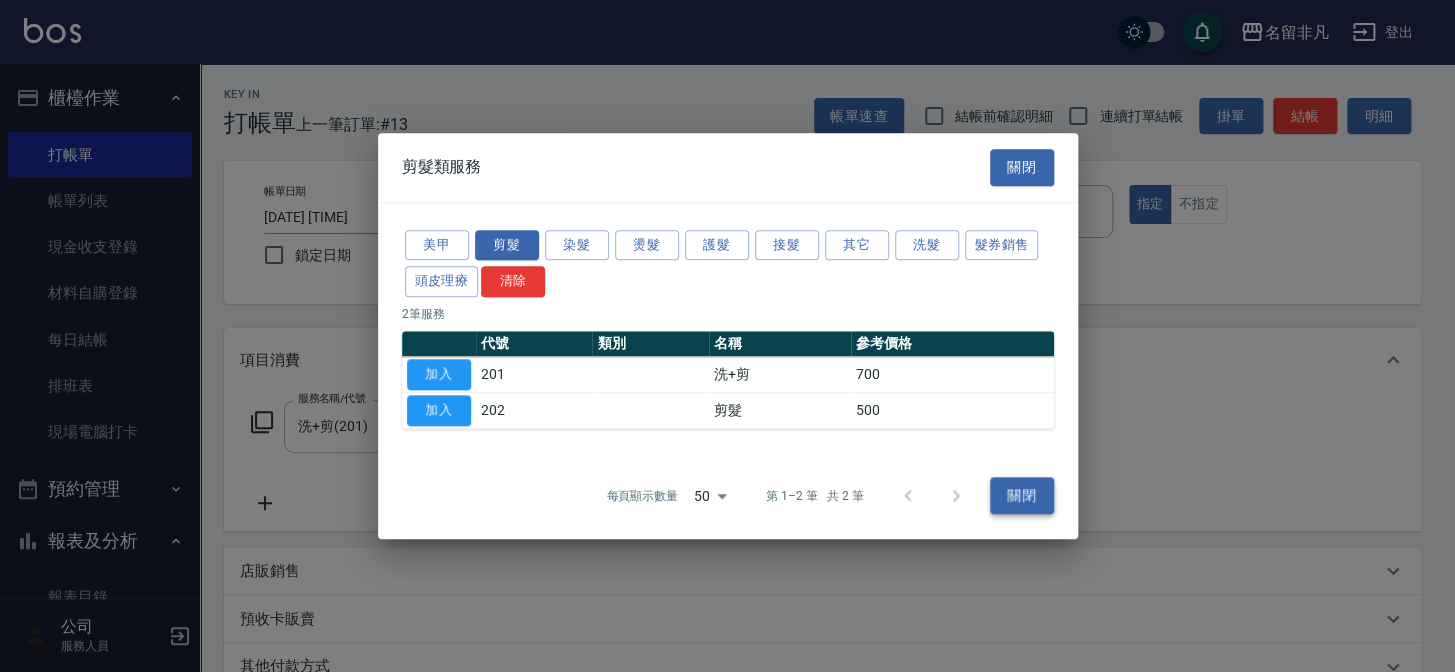 click on "關閉" at bounding box center [1022, 496] 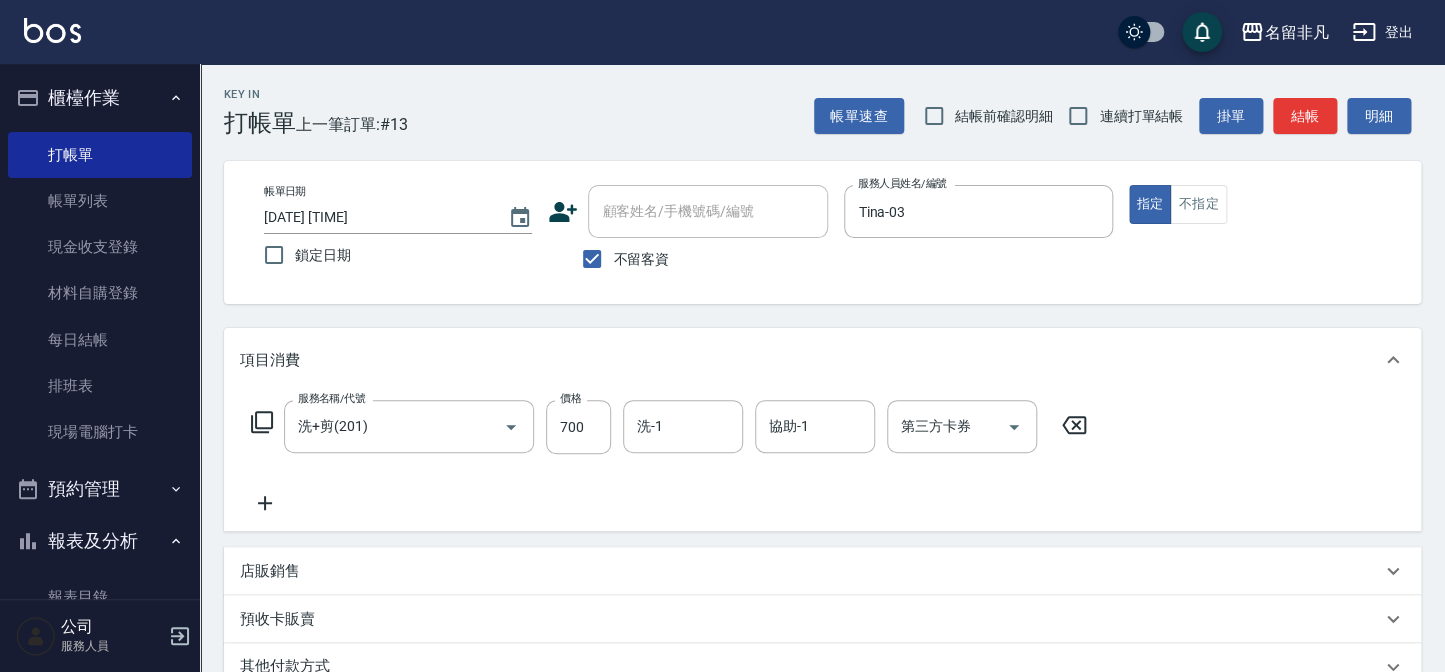 click 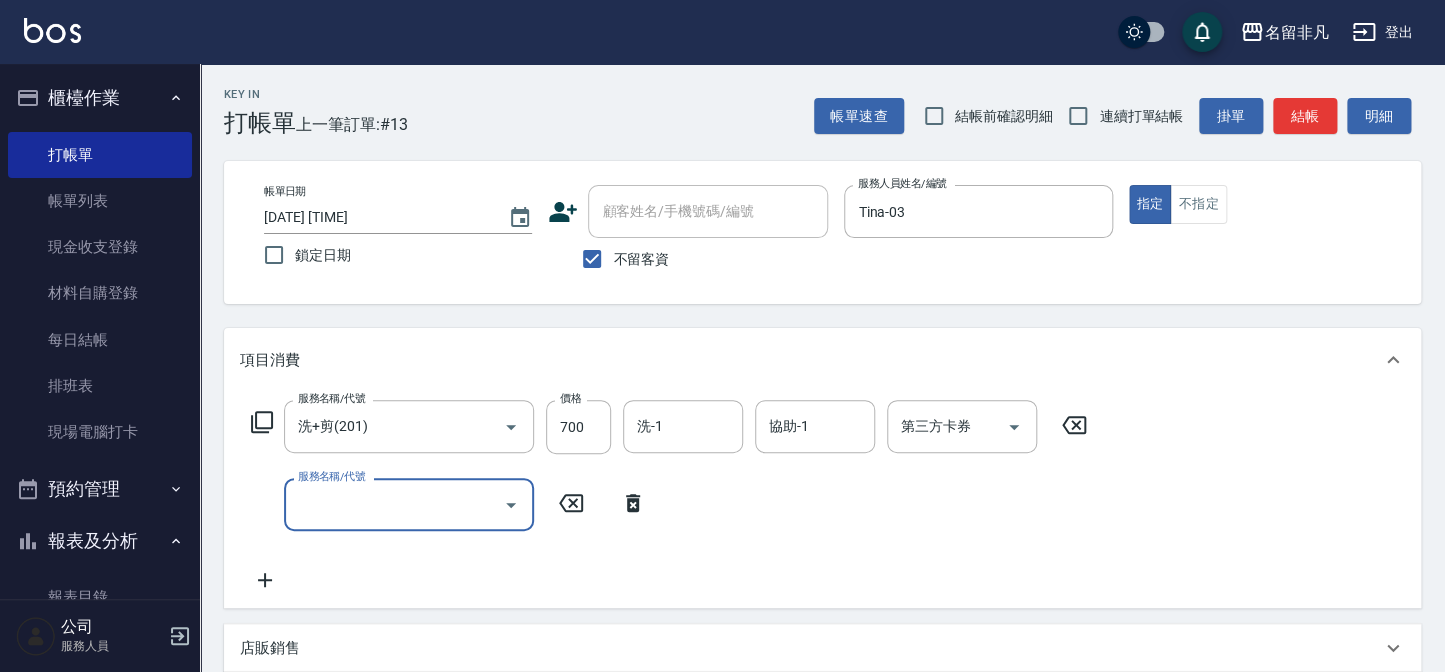 click 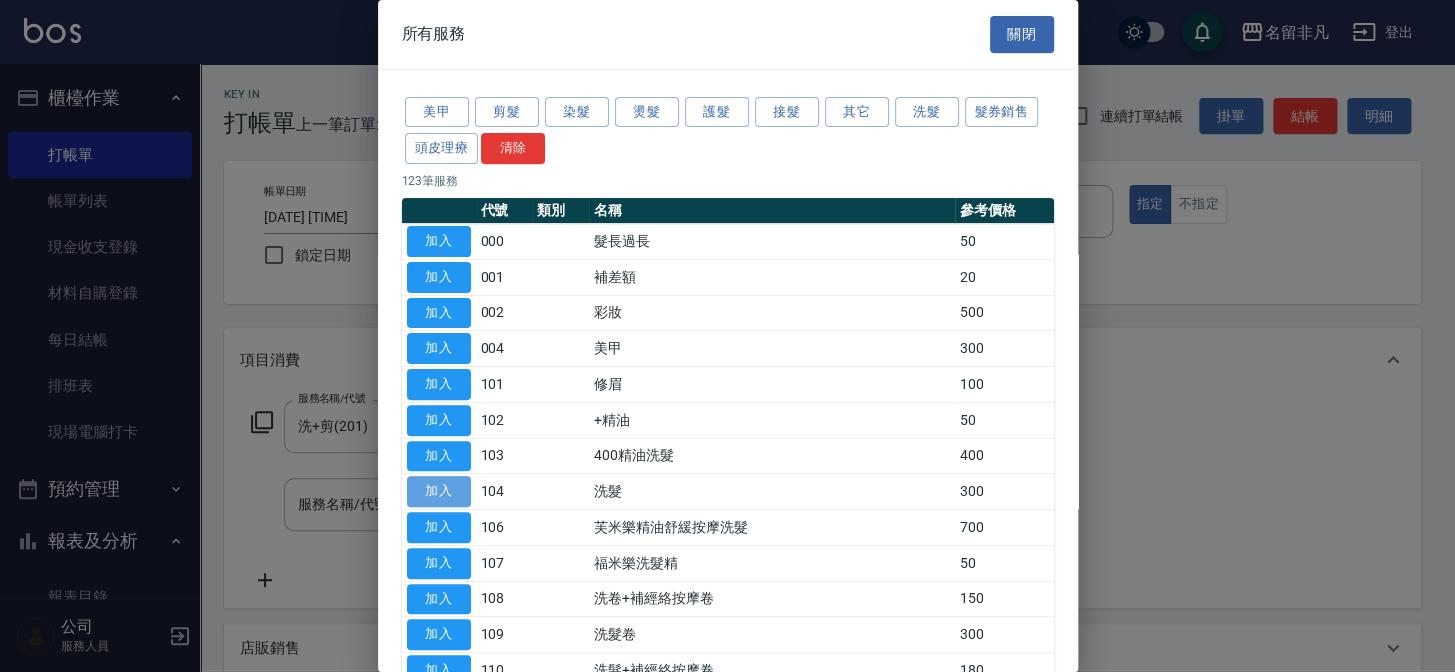 click on "加入" at bounding box center (439, 491) 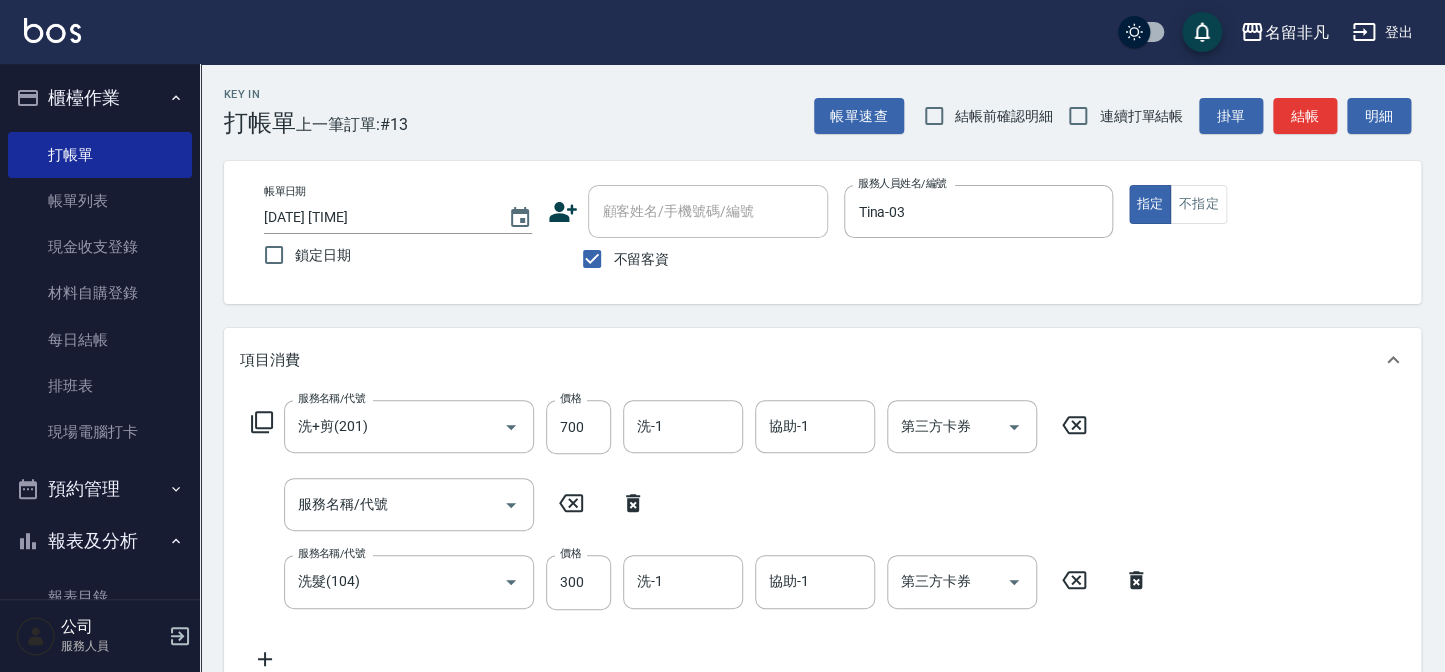 click 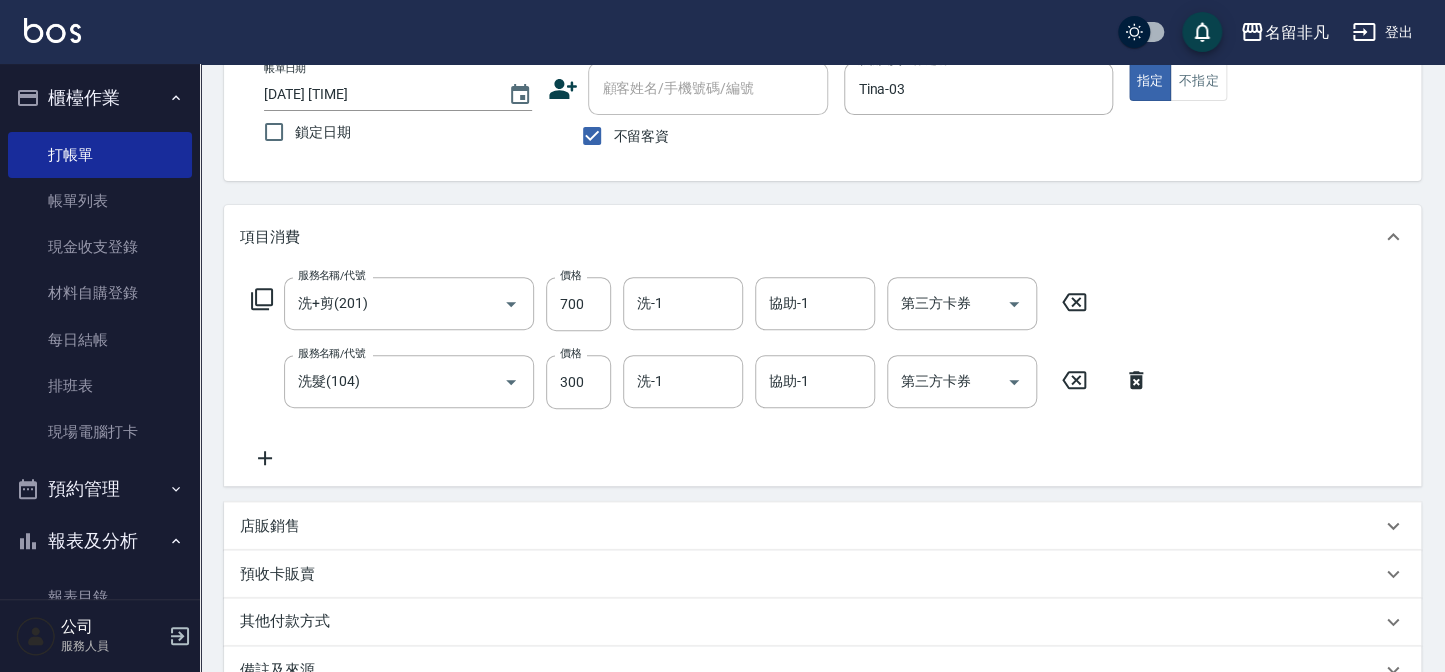 scroll, scrollTop: 94, scrollLeft: 0, axis: vertical 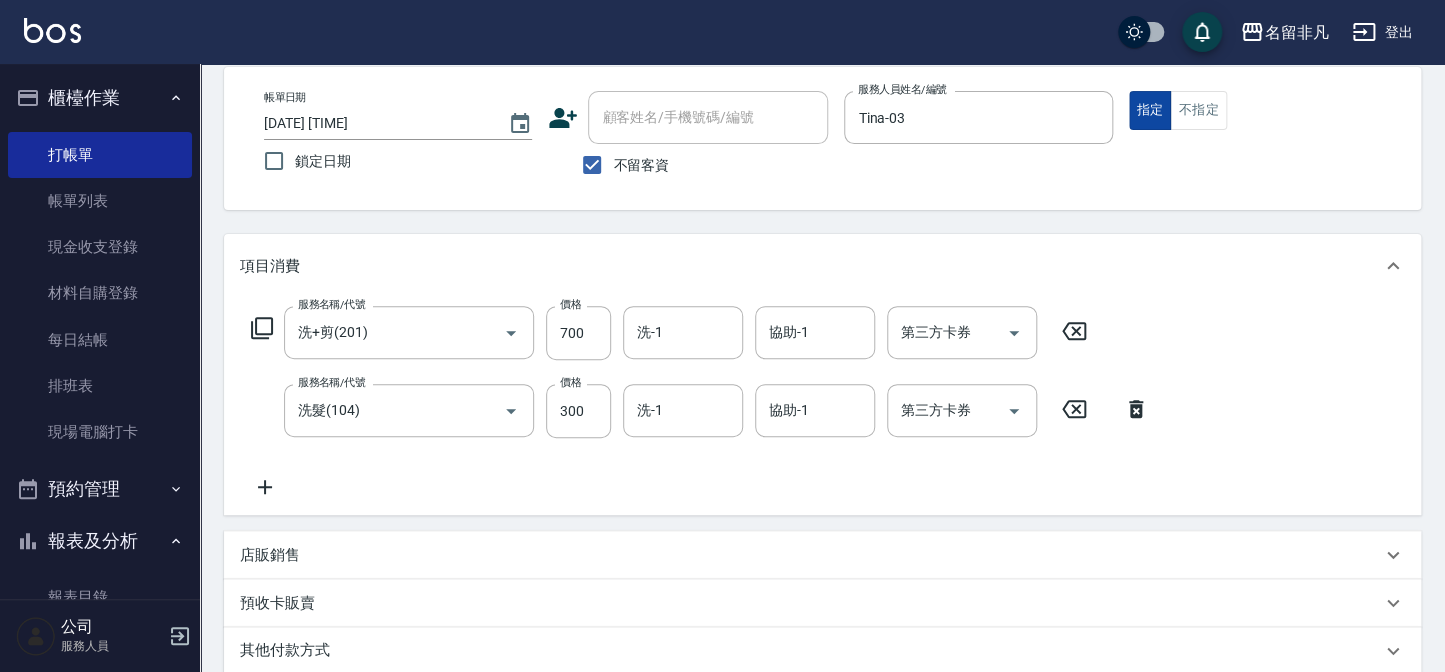 click on "指定" at bounding box center (1150, 110) 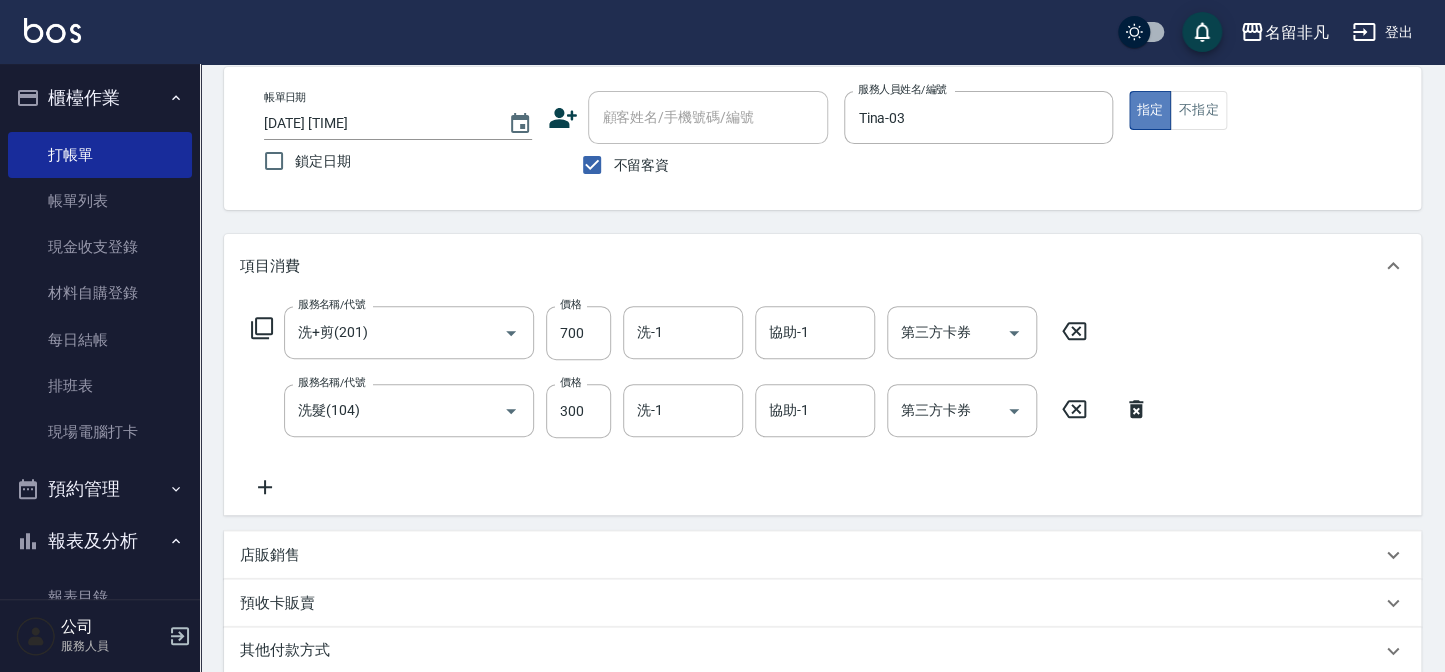 drag, startPoint x: 1148, startPoint y: 103, endPoint x: 1148, endPoint y: 118, distance: 15 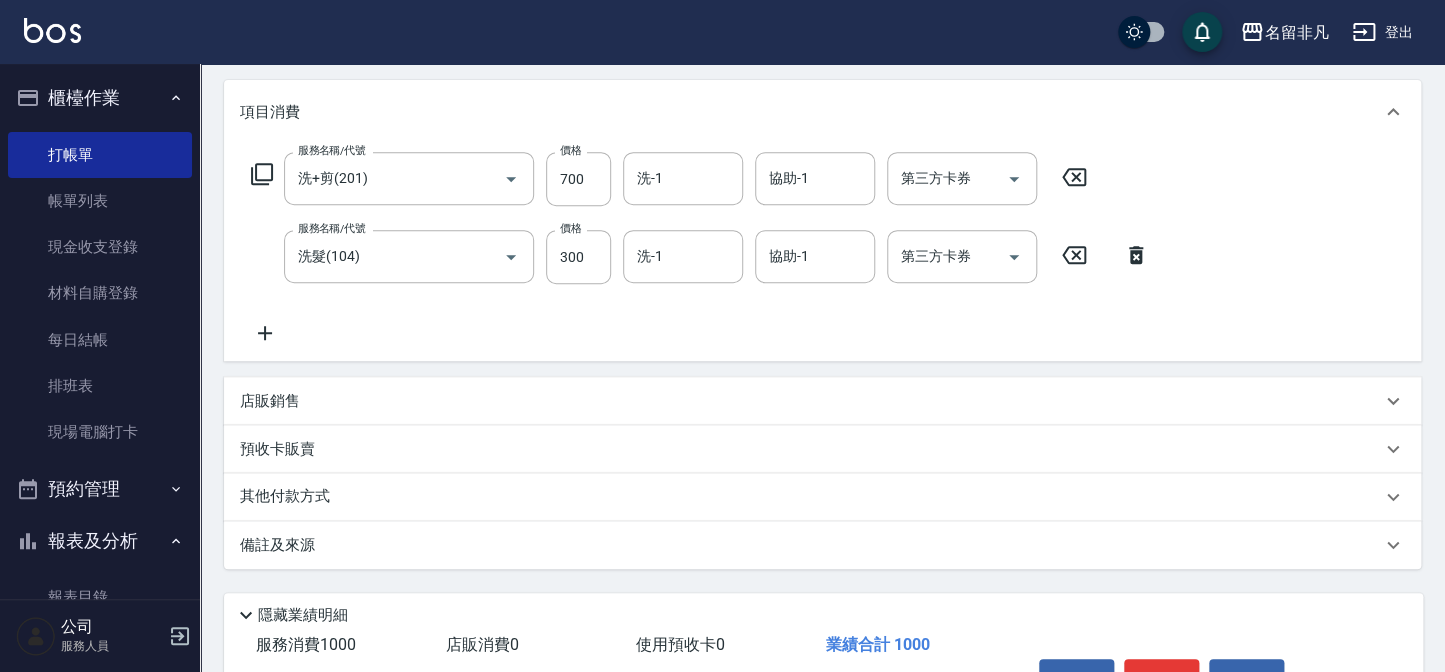scroll, scrollTop: 367, scrollLeft: 0, axis: vertical 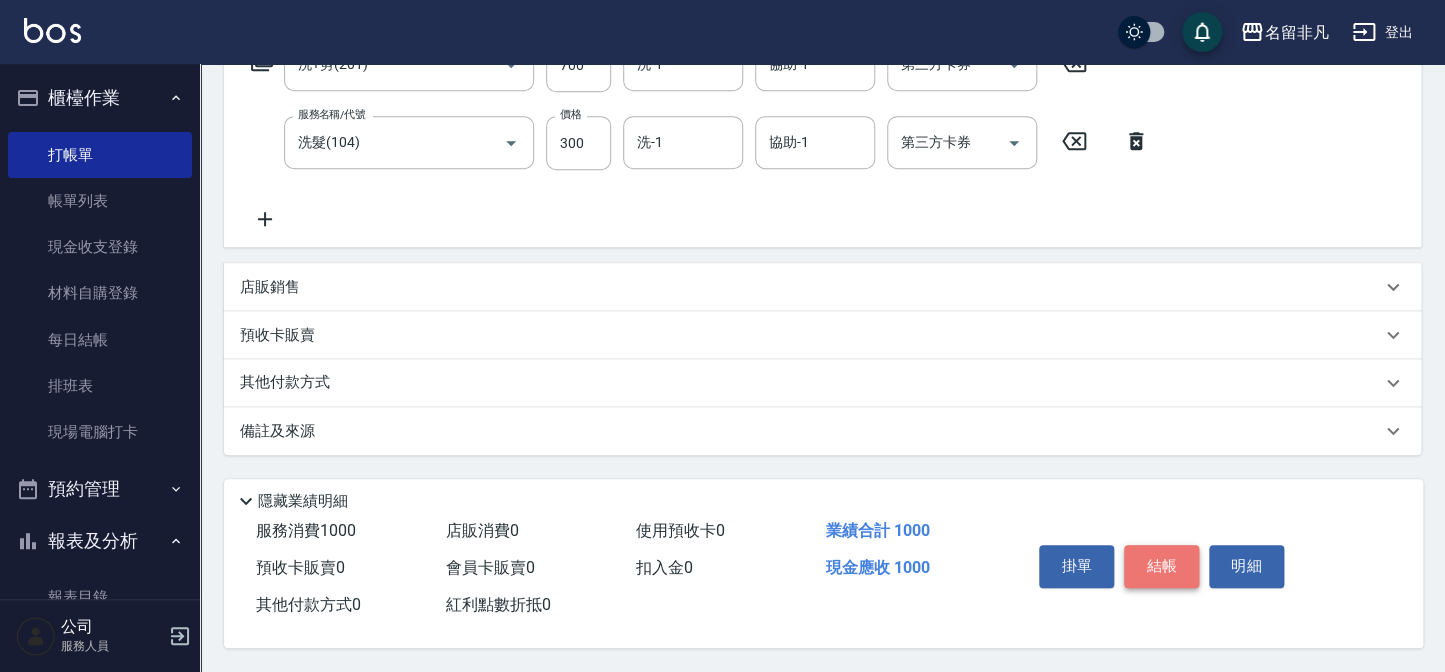 click on "結帳" at bounding box center (1161, 566) 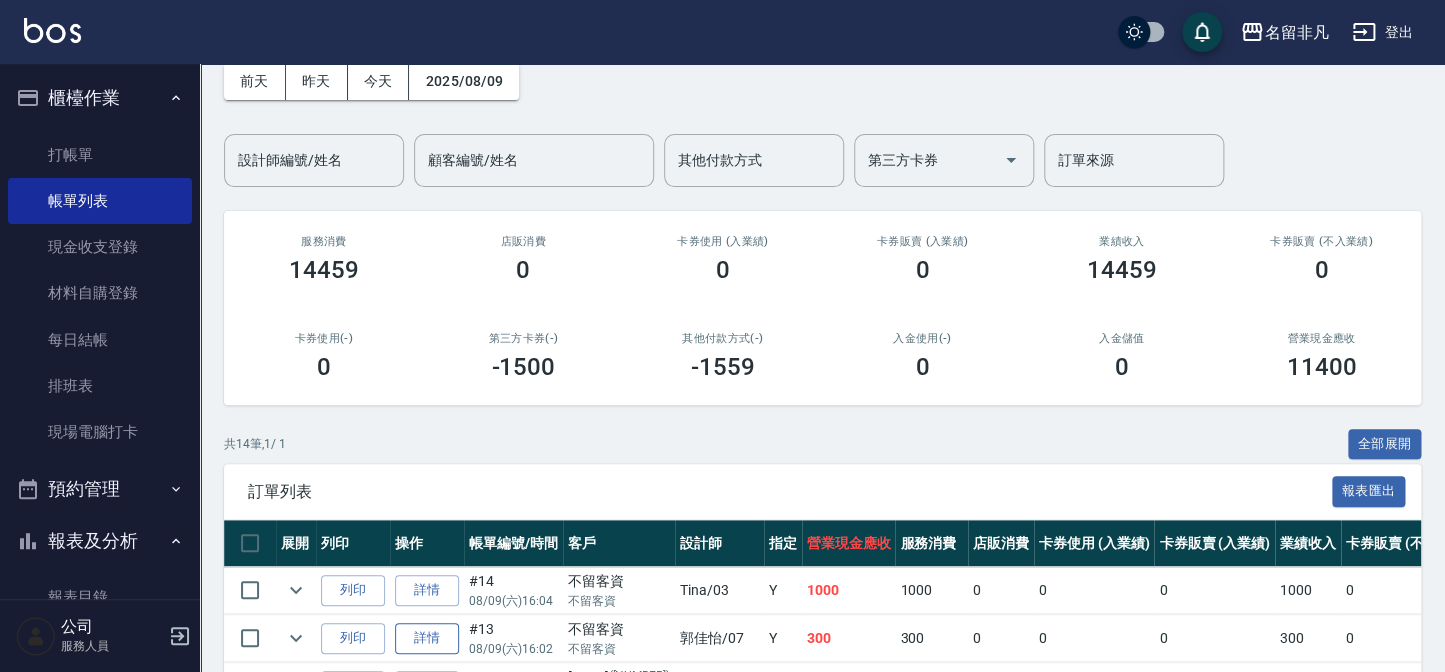 scroll, scrollTop: 363, scrollLeft: 0, axis: vertical 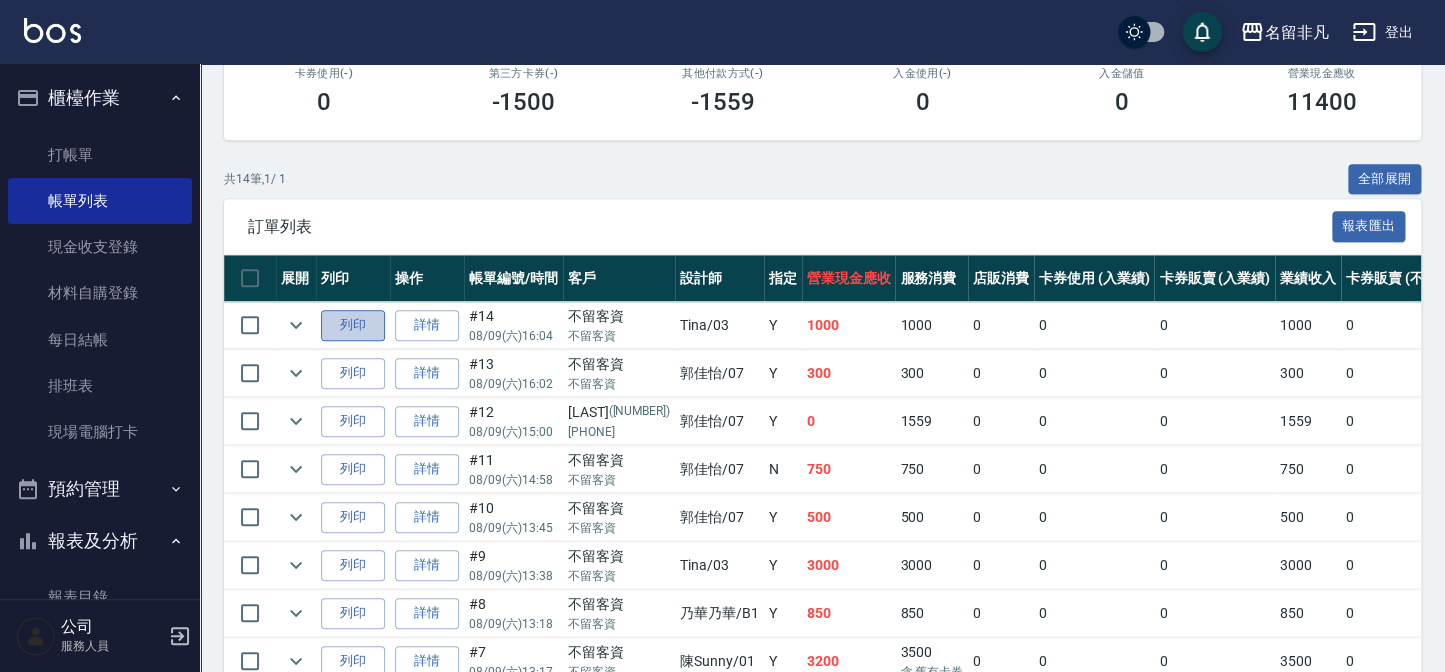 click on "列印" at bounding box center (353, 325) 